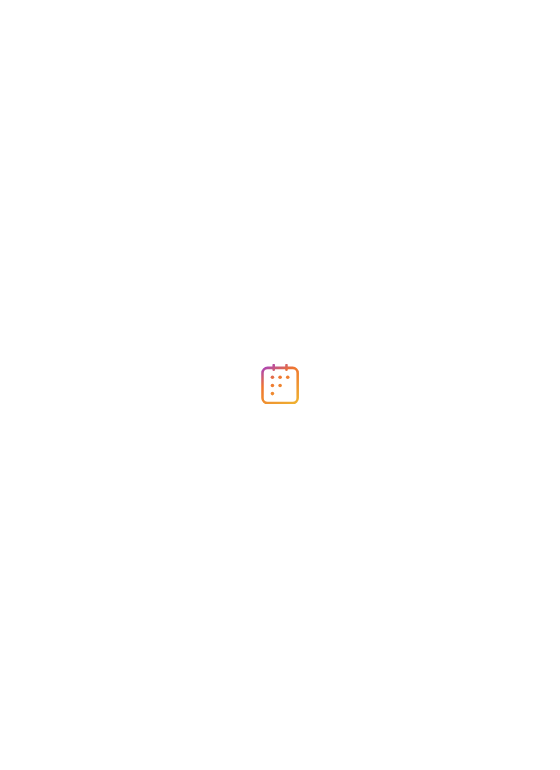 scroll, scrollTop: 0, scrollLeft: 0, axis: both 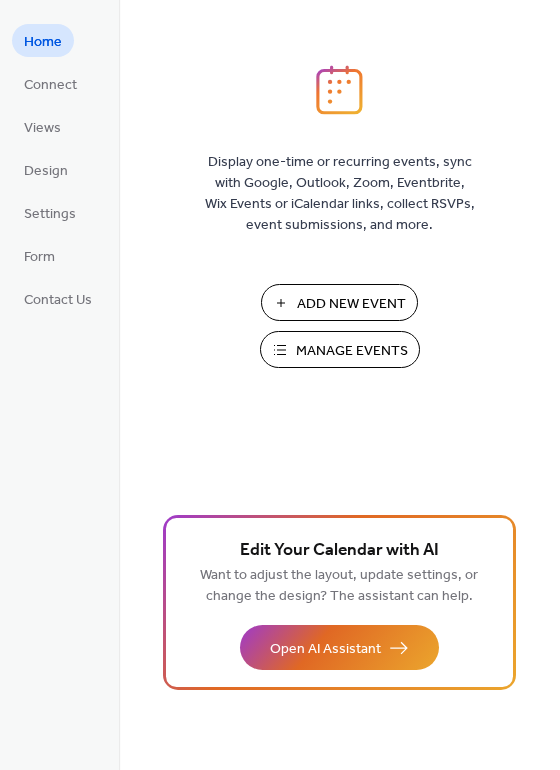 click on "Manage Events" at bounding box center [352, 351] 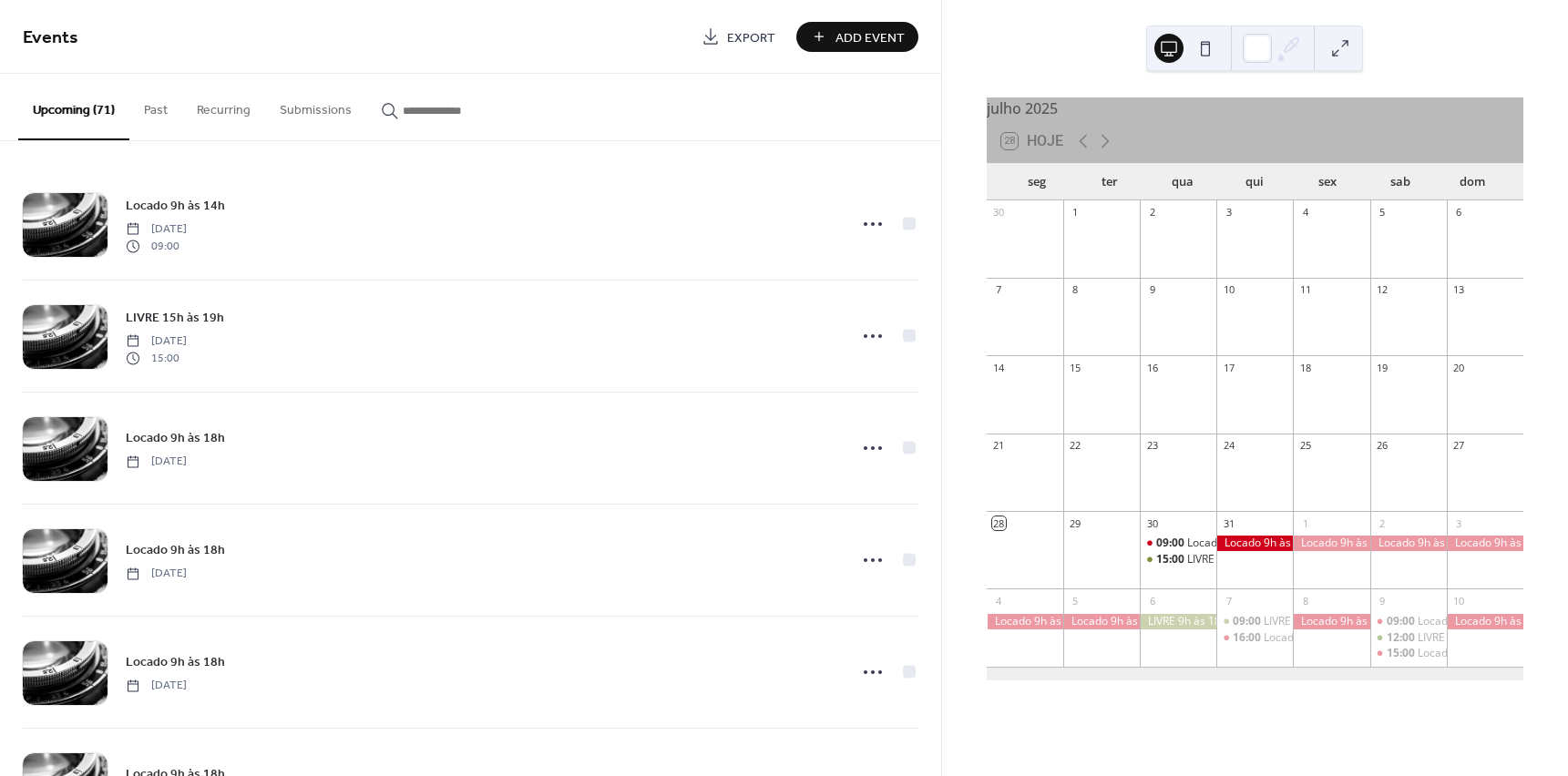 scroll, scrollTop: 0, scrollLeft: 0, axis: both 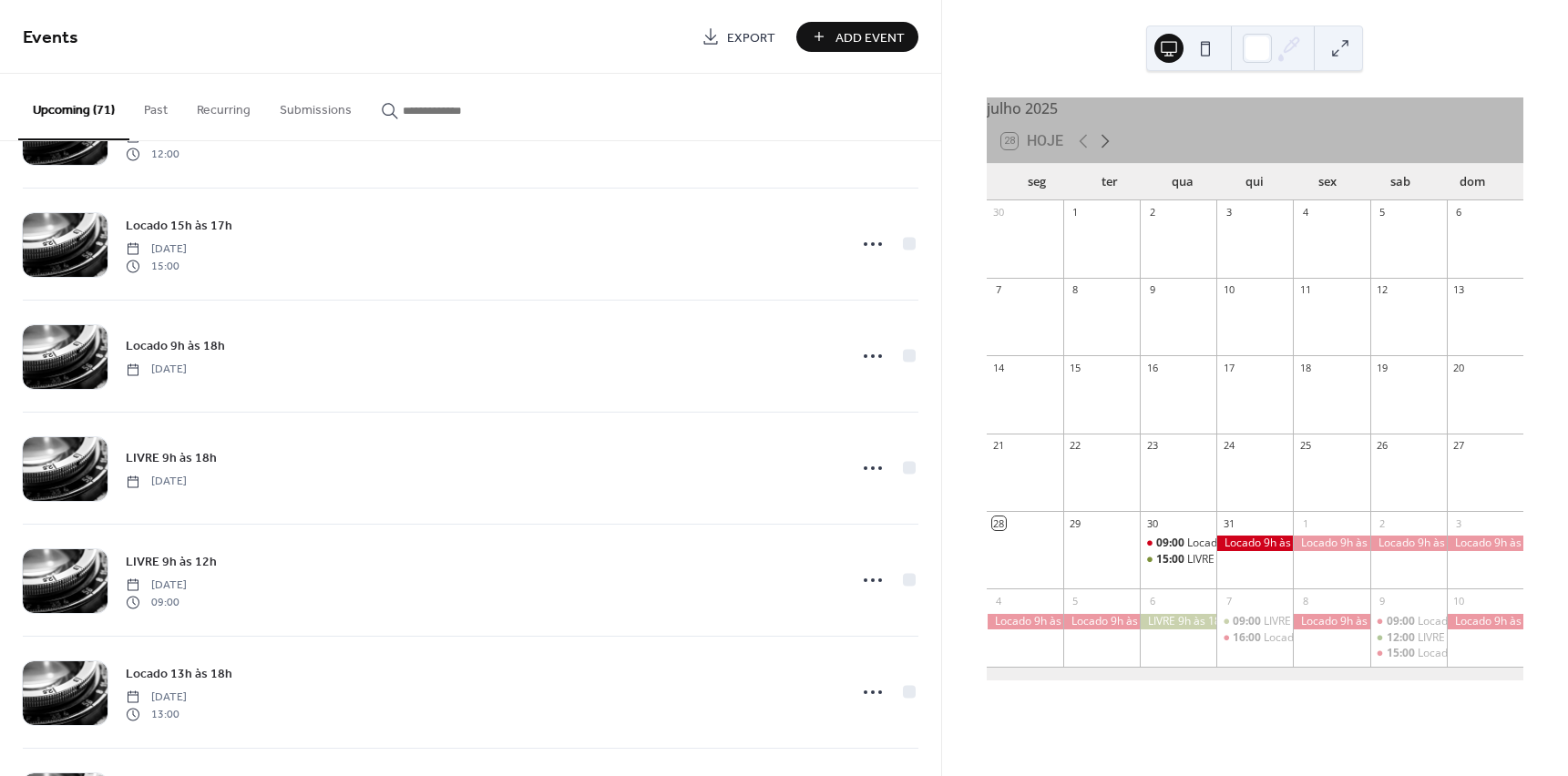 click 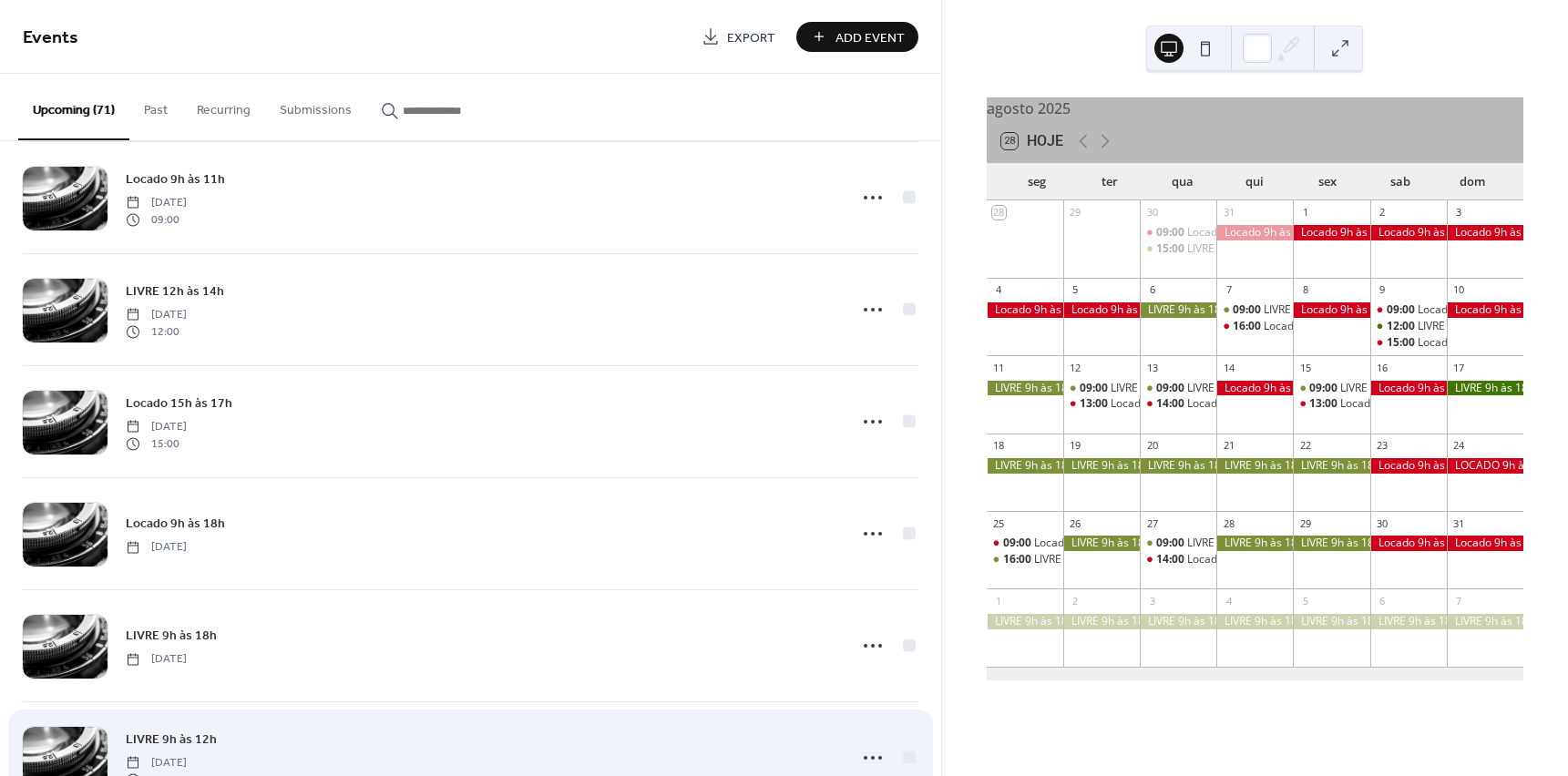 scroll, scrollTop: 1366, scrollLeft: 0, axis: vertical 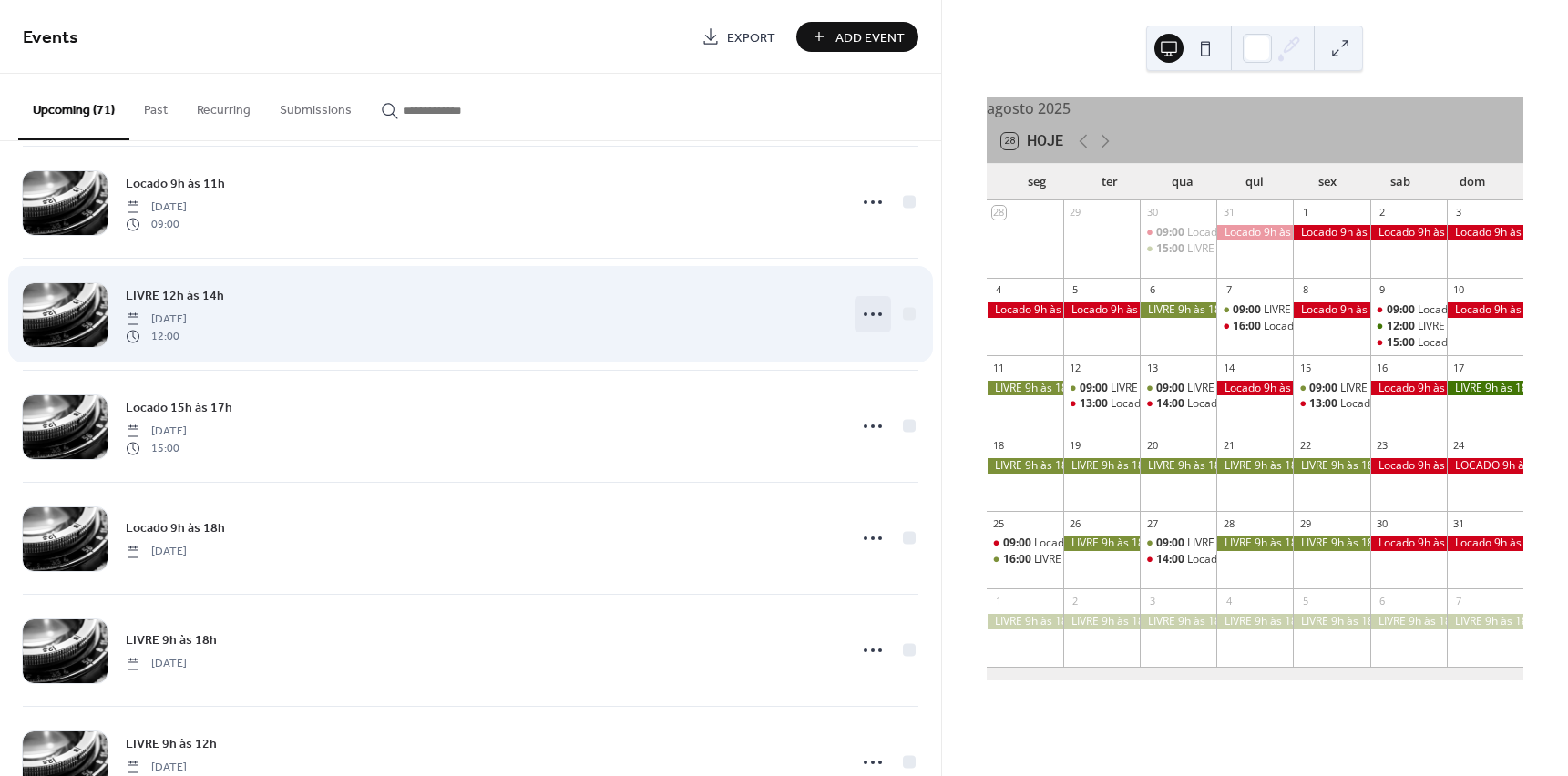 click 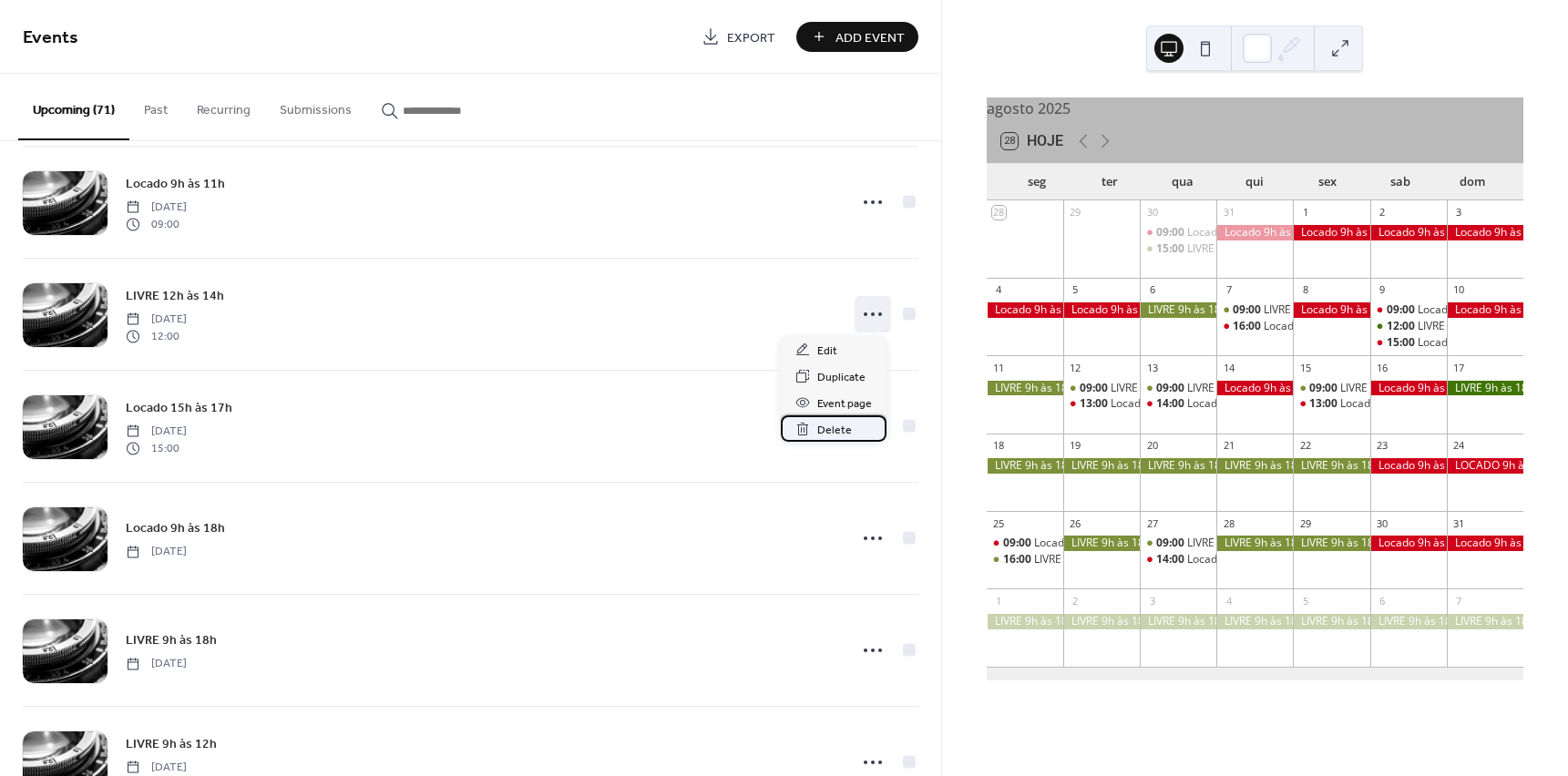 click on "Delete" at bounding box center [835, 430] 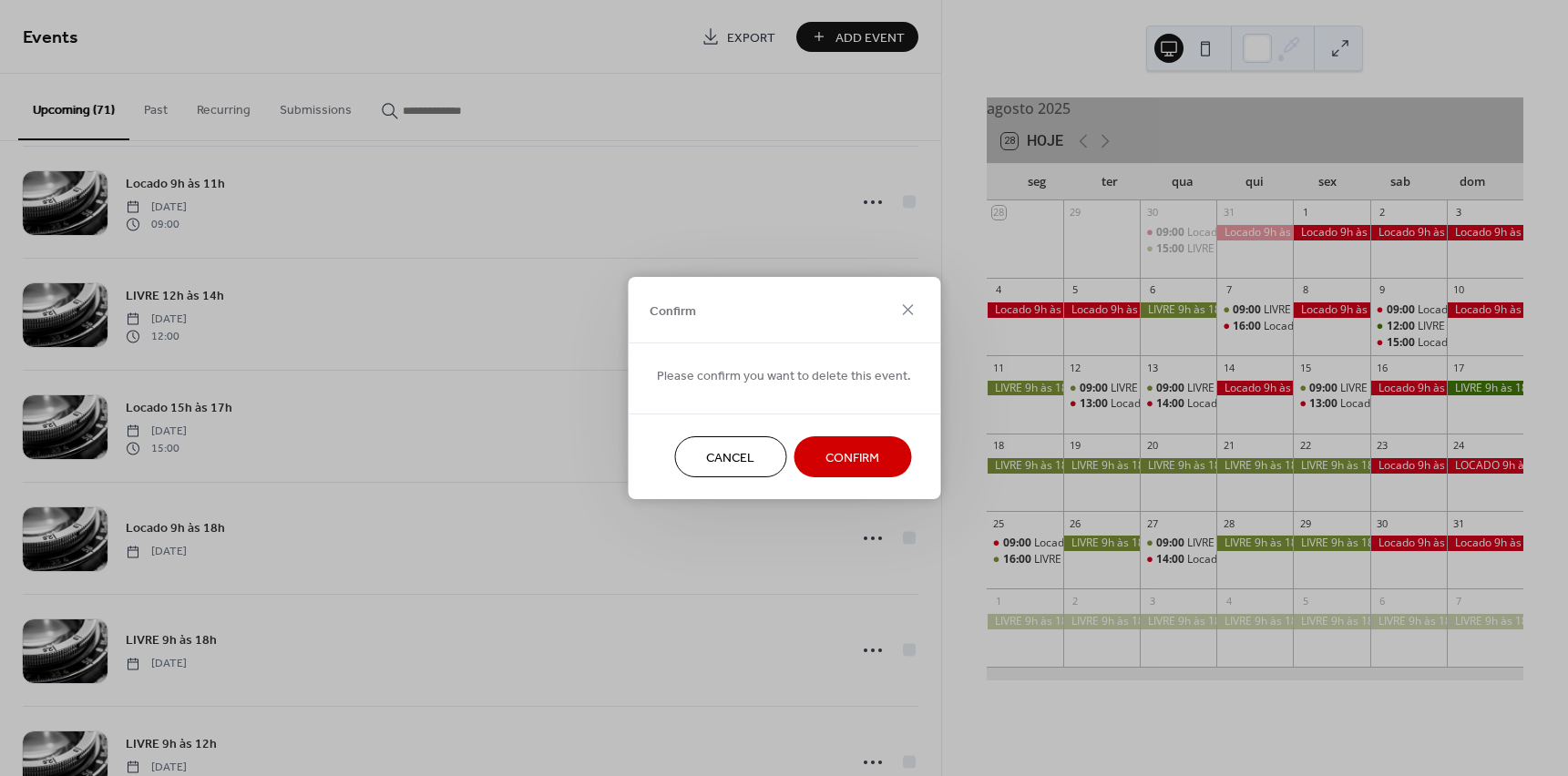 click on "Confirm" at bounding box center [852, 458] 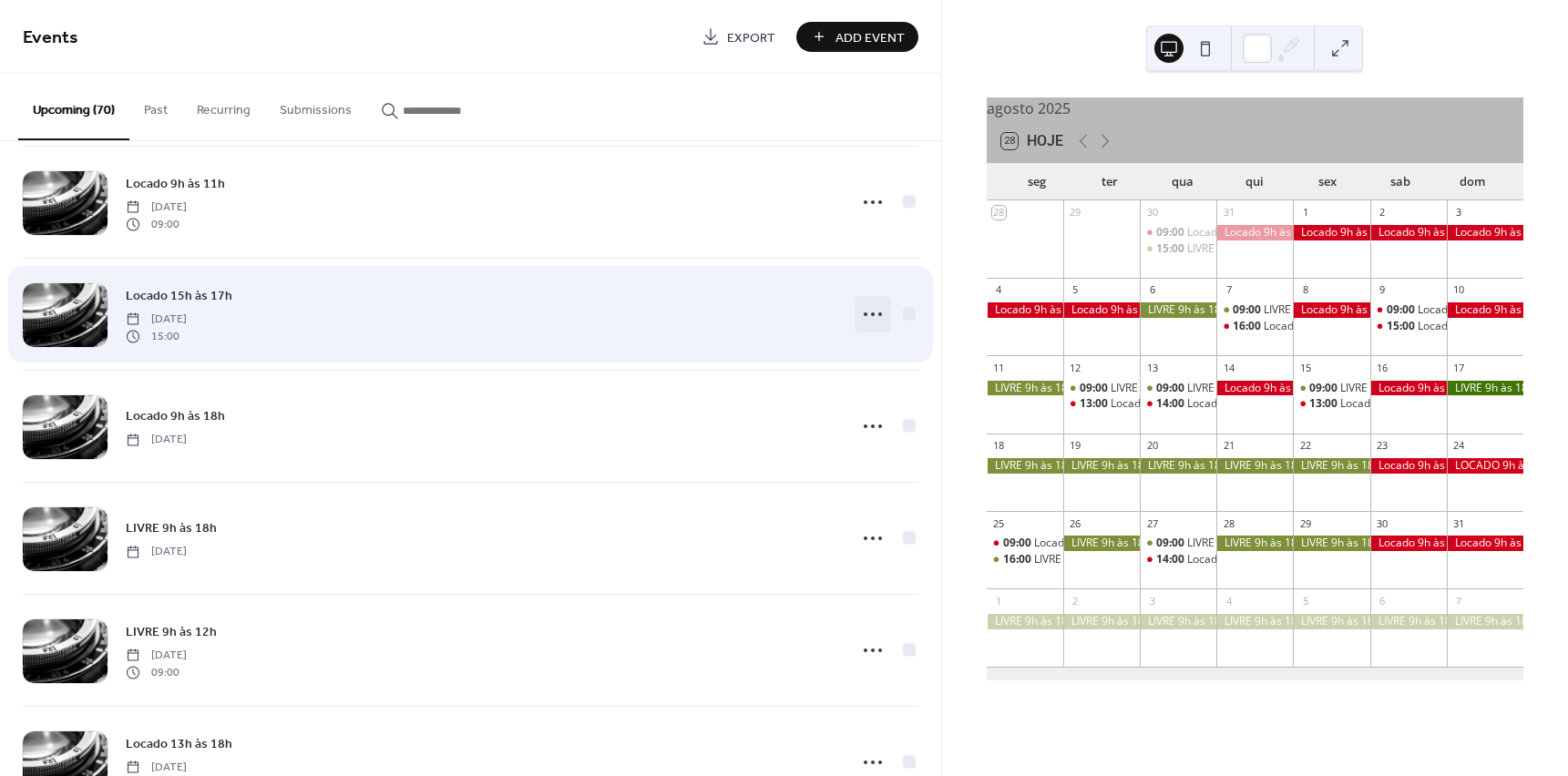 click 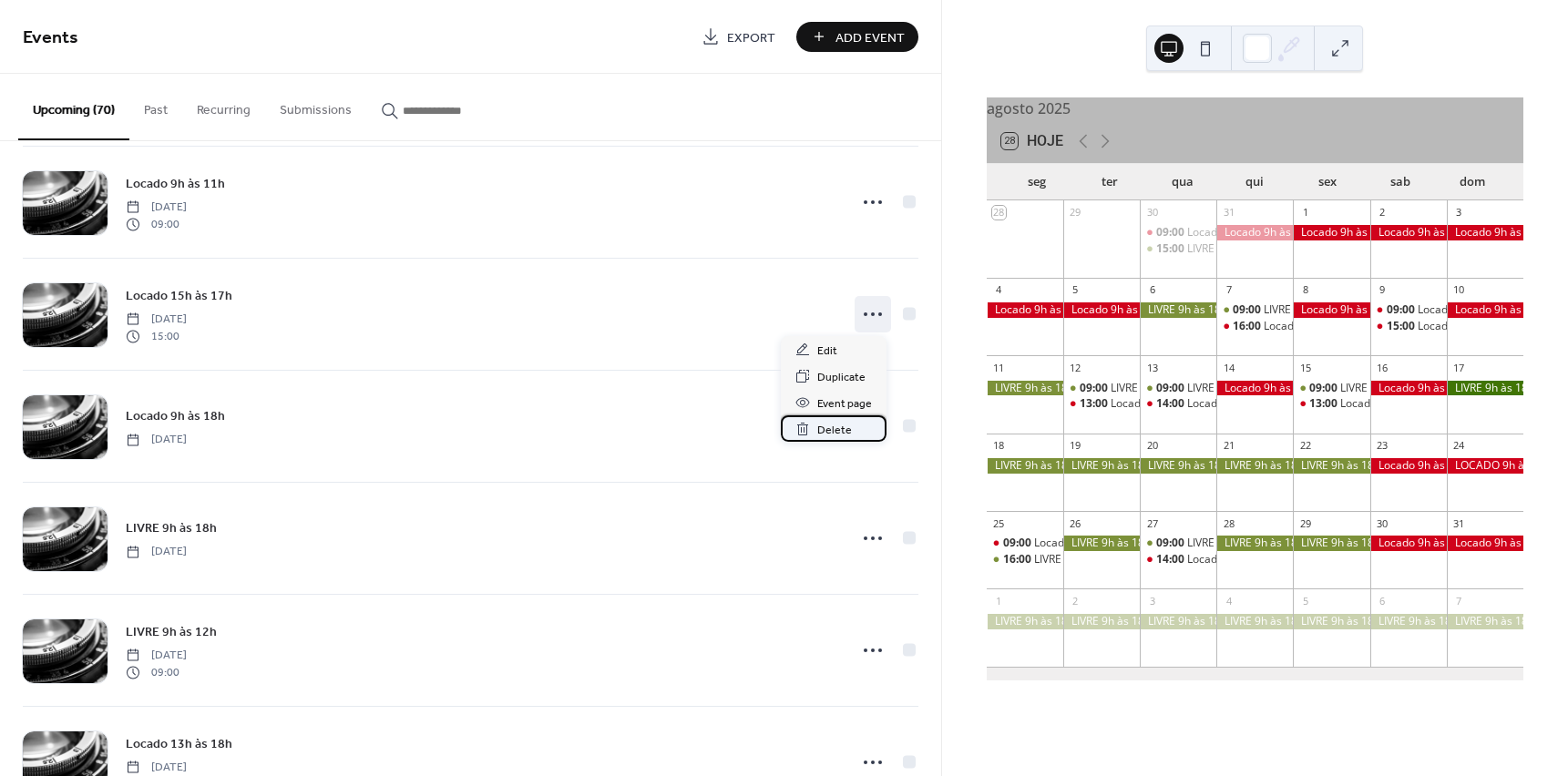 click on "Delete" at bounding box center [835, 430] 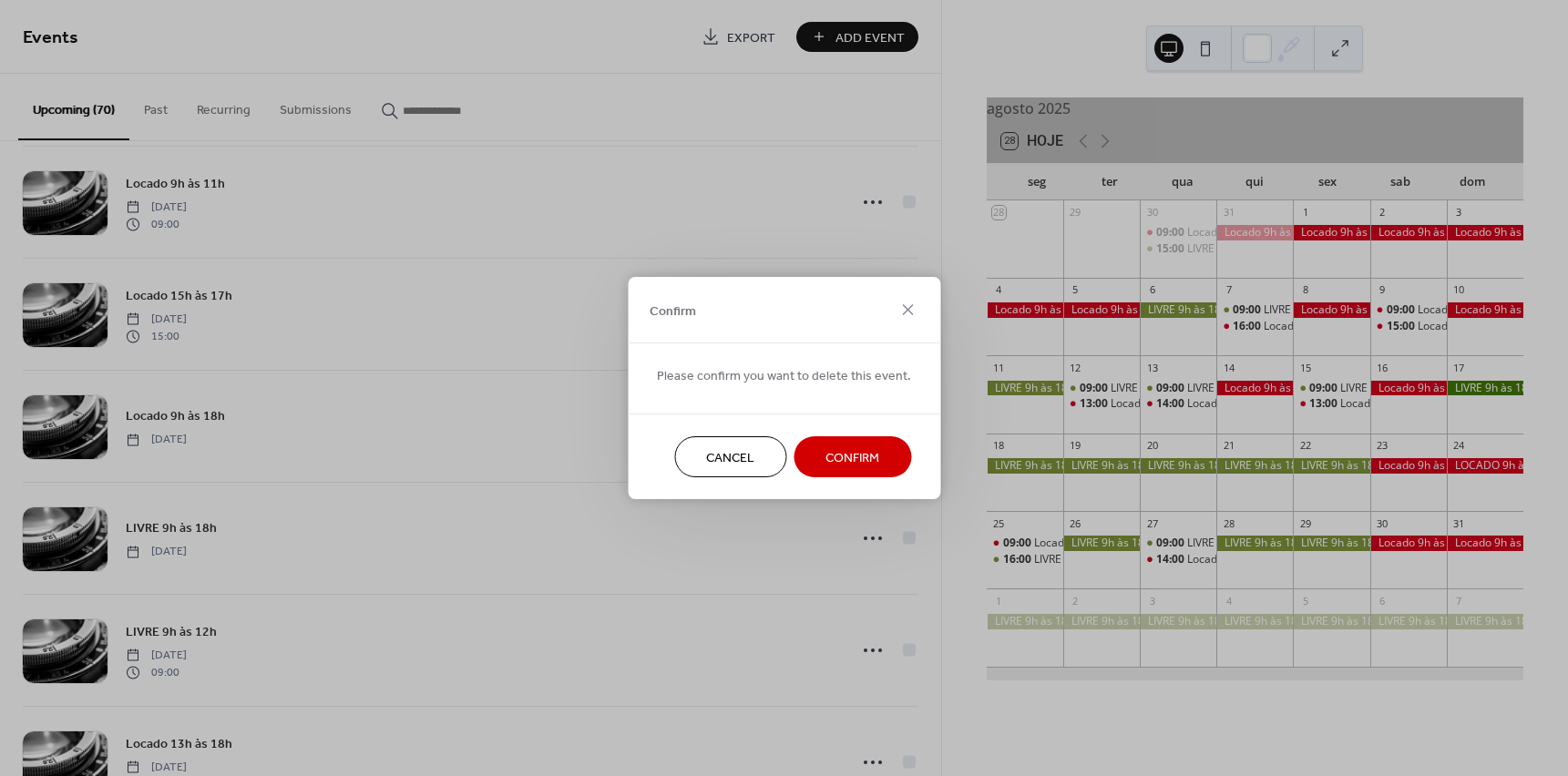 click on "Confirm" at bounding box center [852, 458] 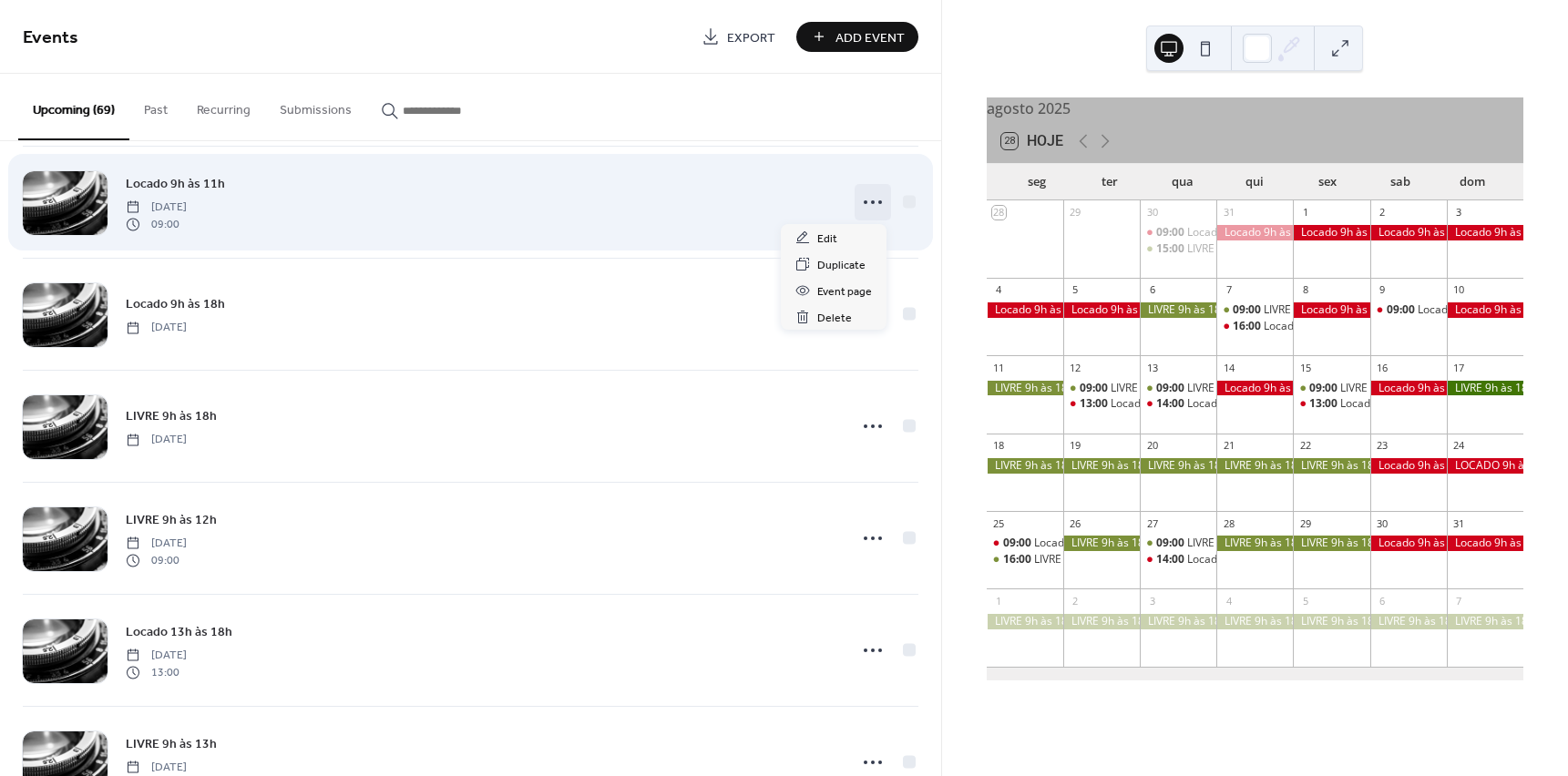 click 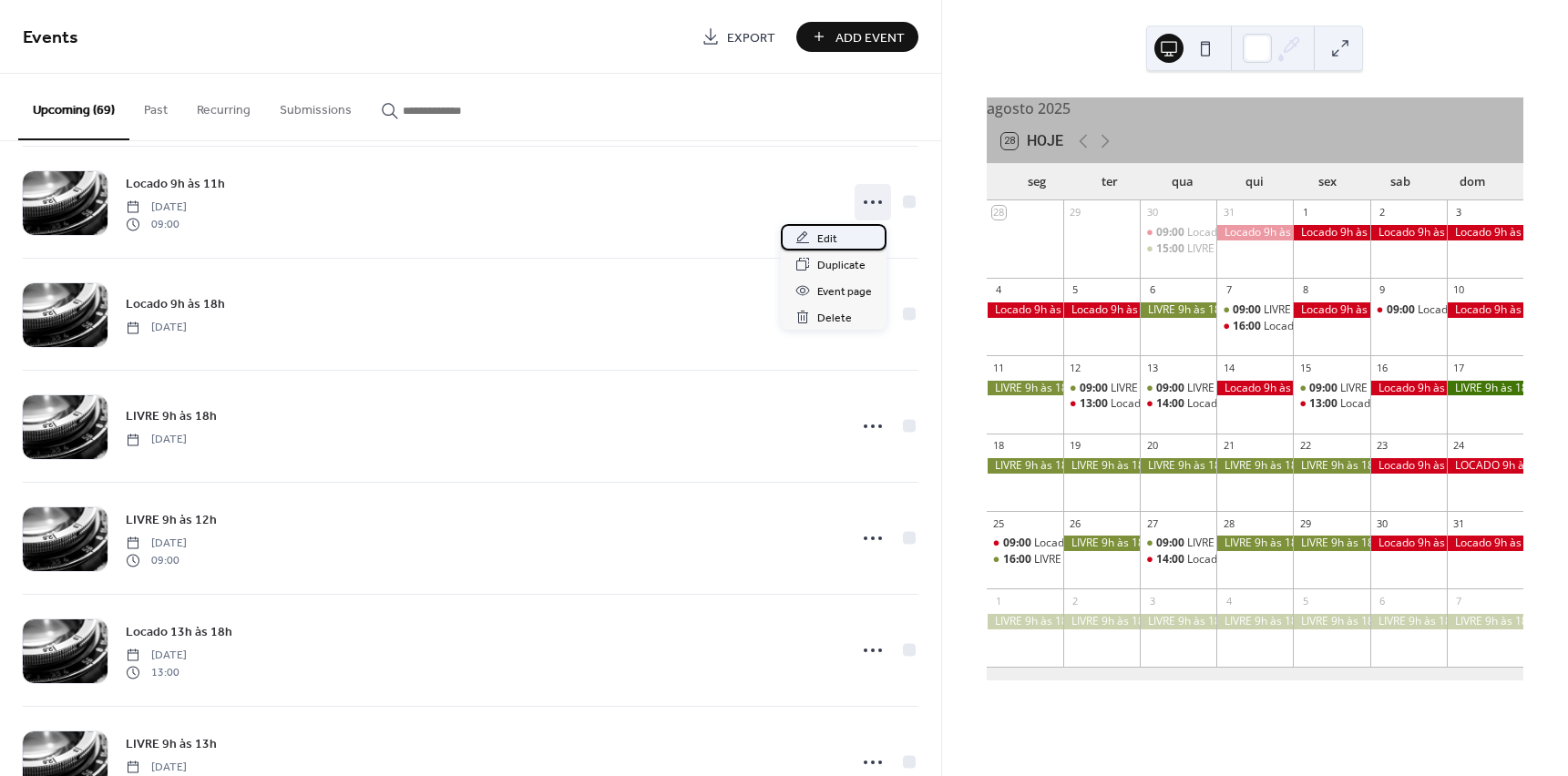 click on "Edit" at bounding box center (827, 239) 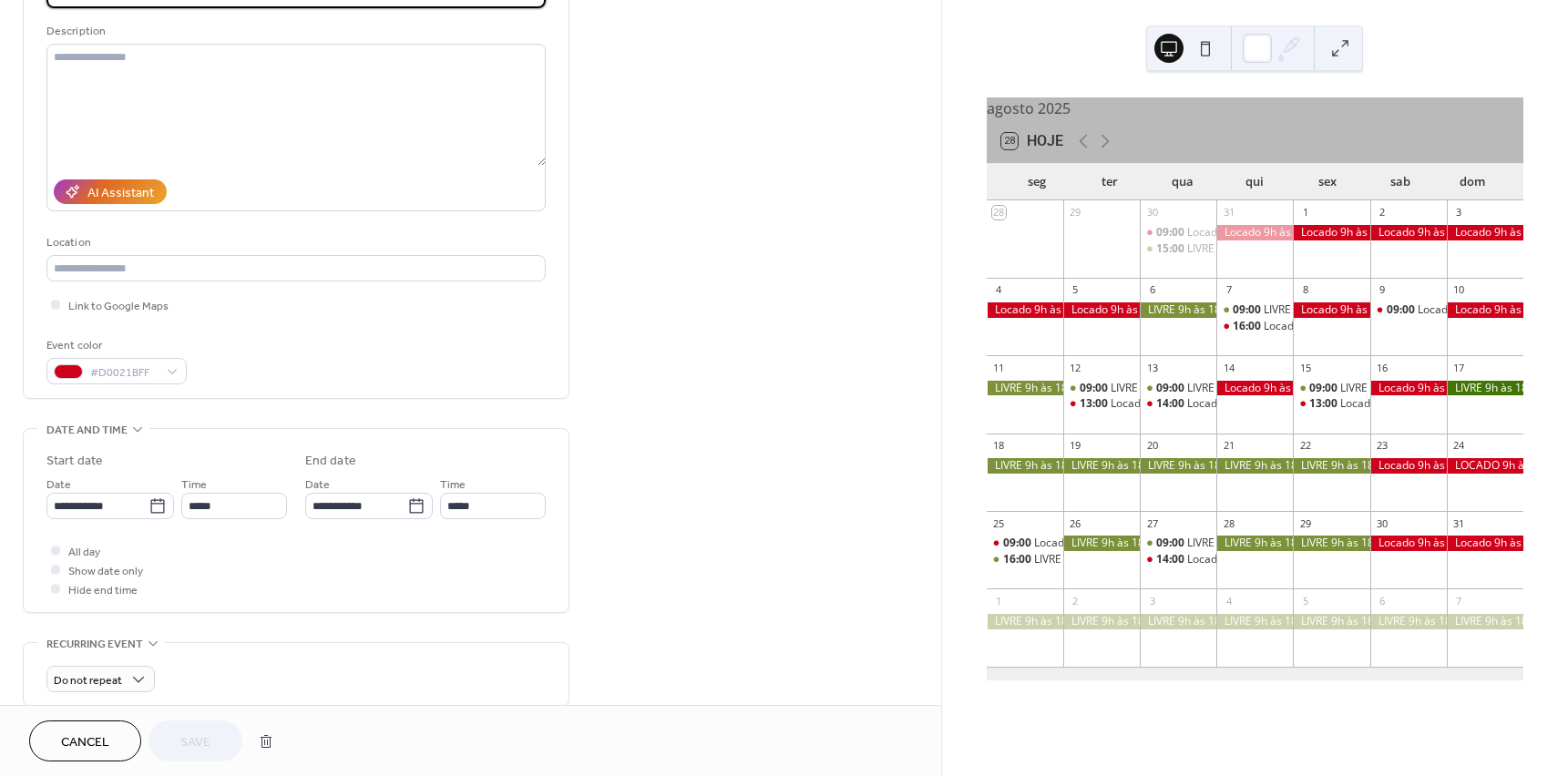scroll, scrollTop: 273, scrollLeft: 0, axis: vertical 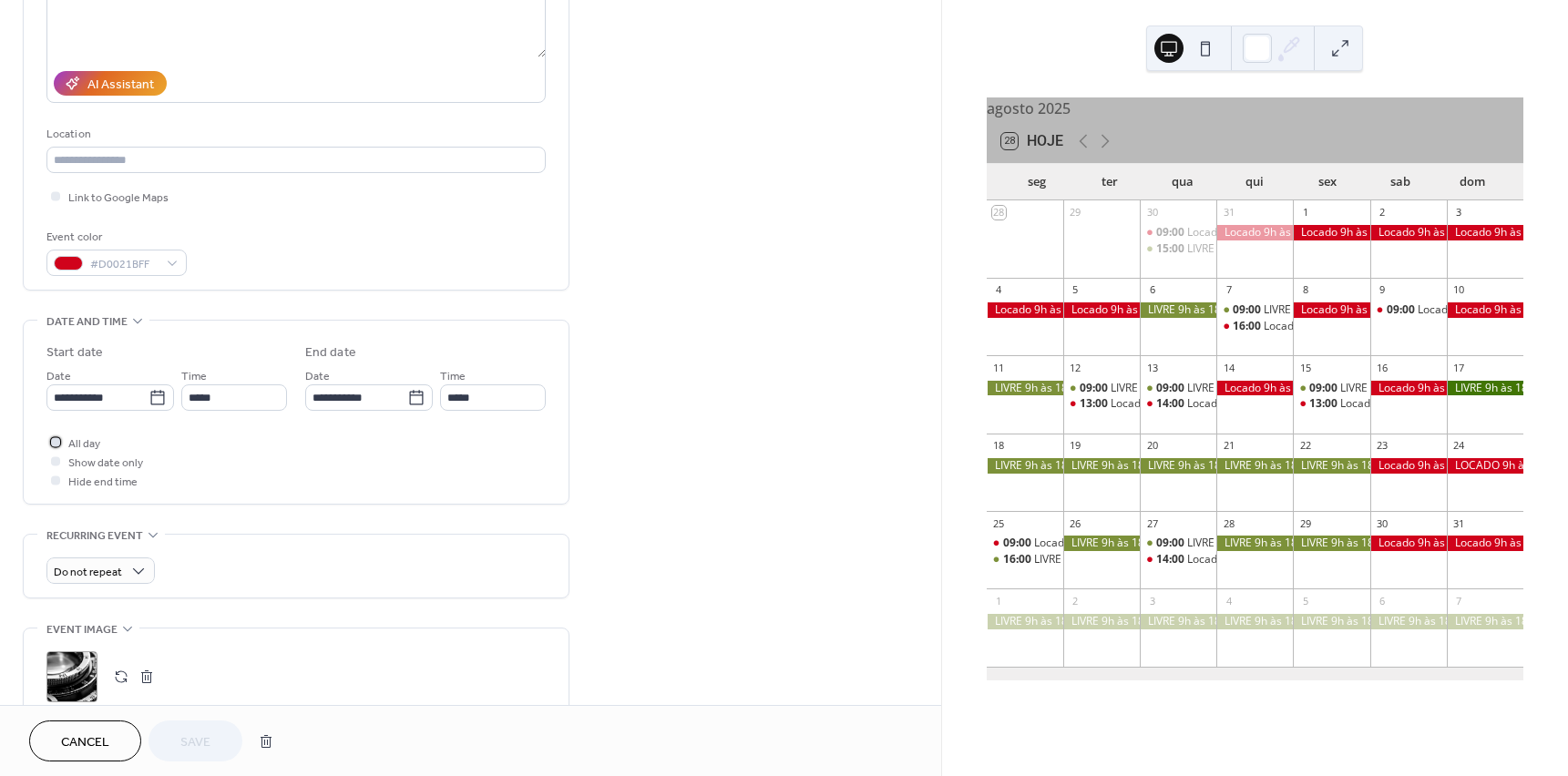 click at bounding box center [56, 442] 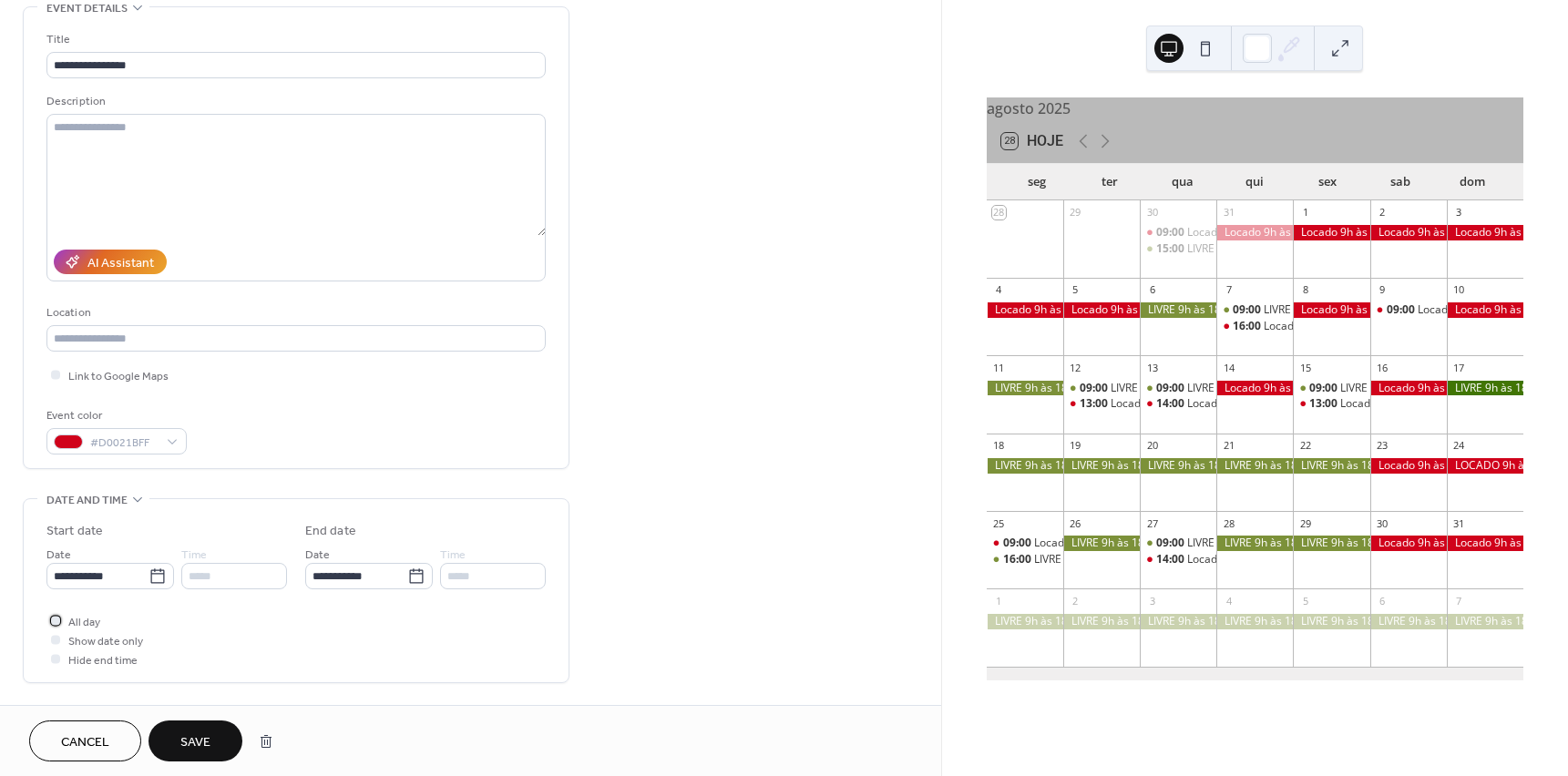 scroll, scrollTop: 0, scrollLeft: 0, axis: both 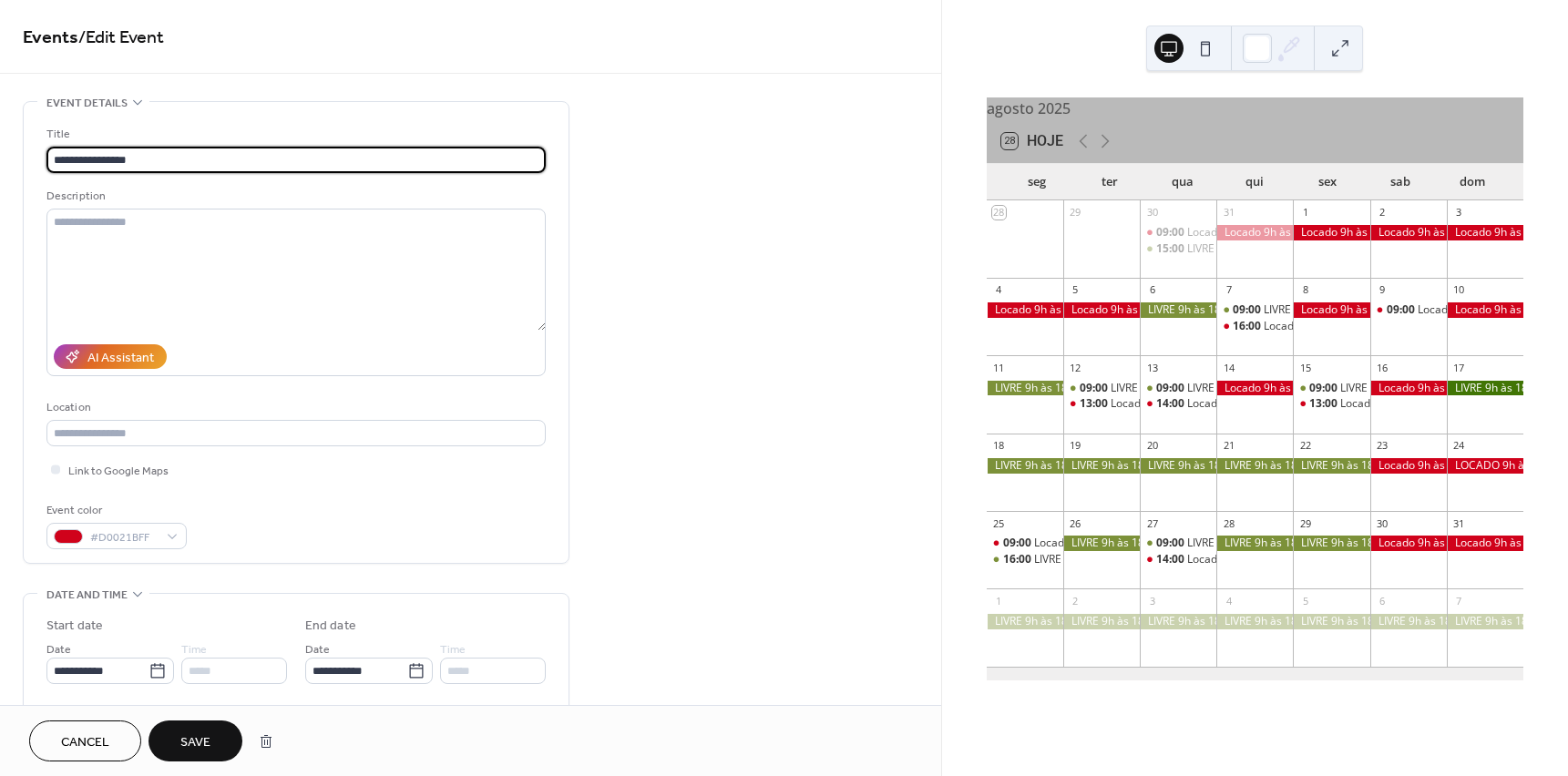 drag, startPoint x: 123, startPoint y: 161, endPoint x: 250, endPoint y: 164, distance: 127.03543 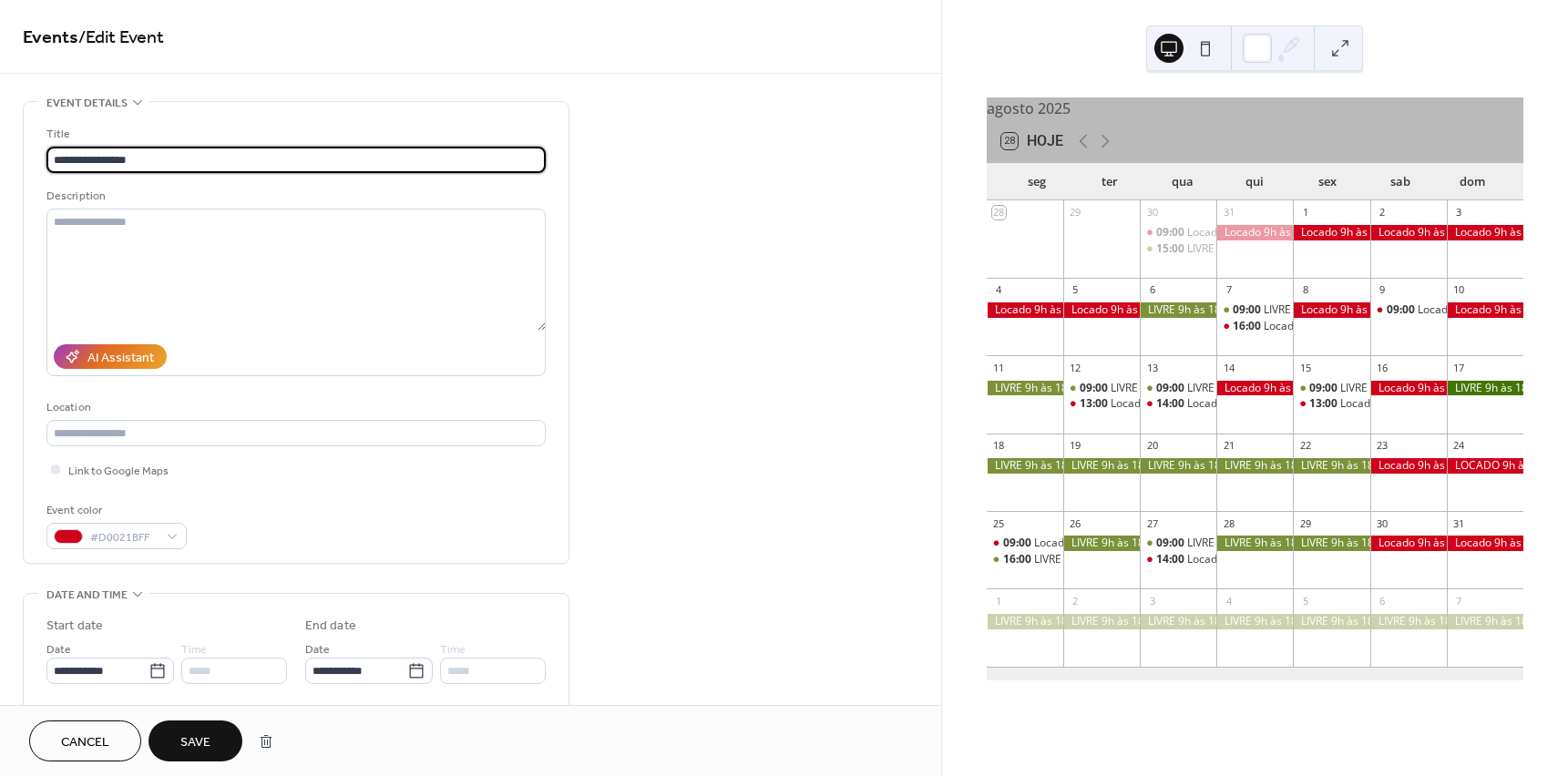 click on "**********" at bounding box center [296, 159] 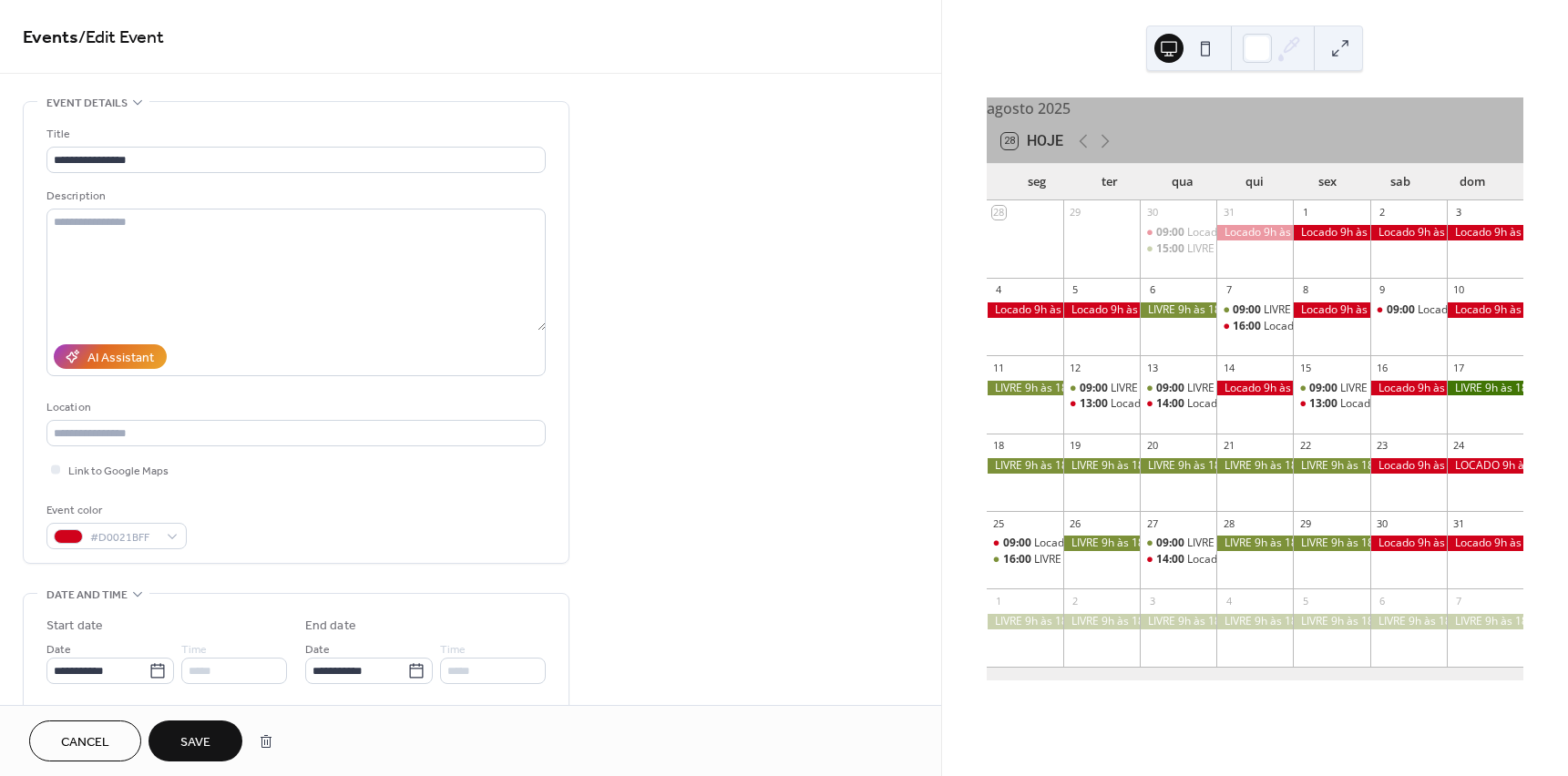 click on "Save" at bounding box center (195, 742) 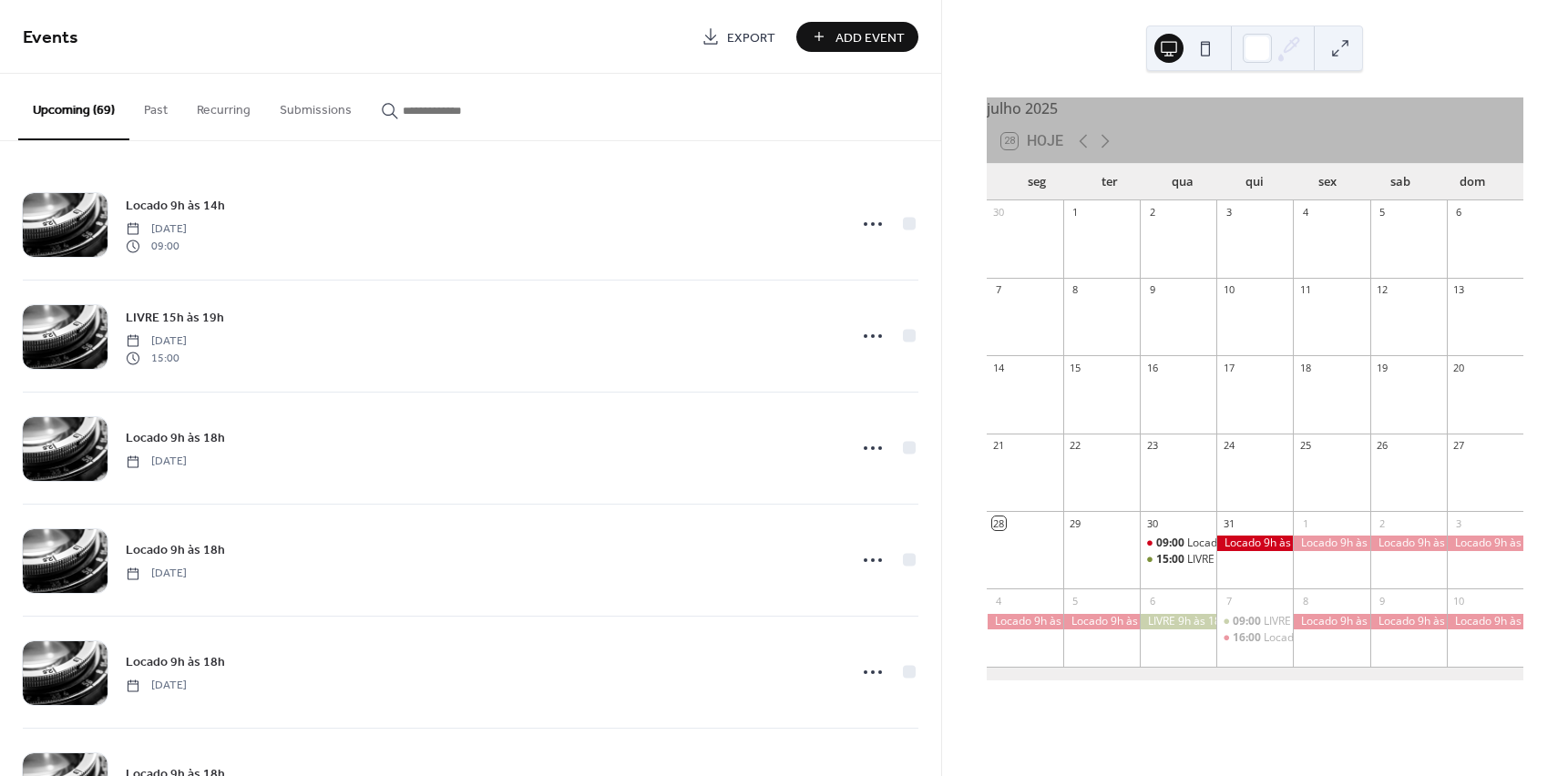 scroll, scrollTop: 0, scrollLeft: 0, axis: both 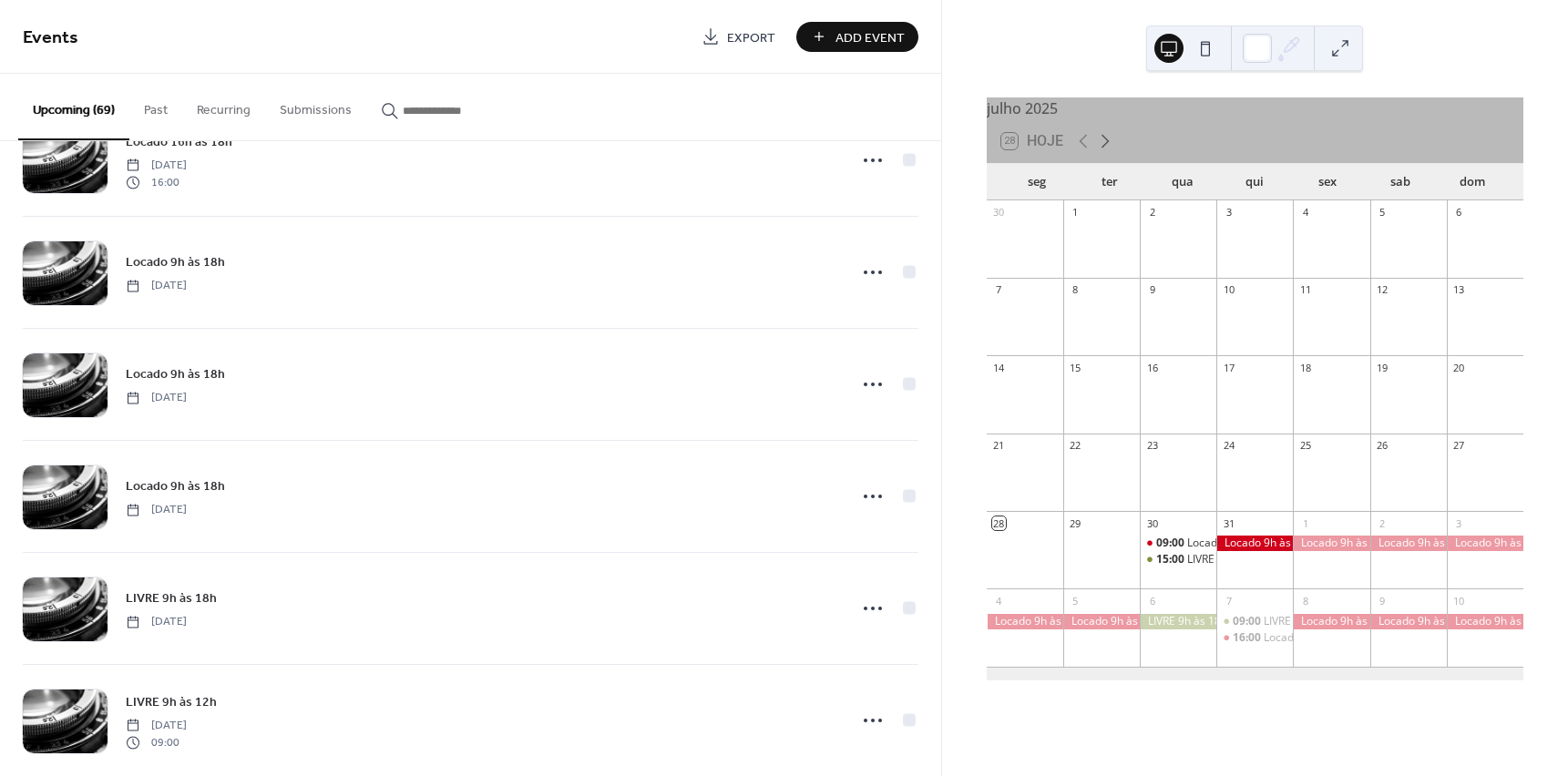 click 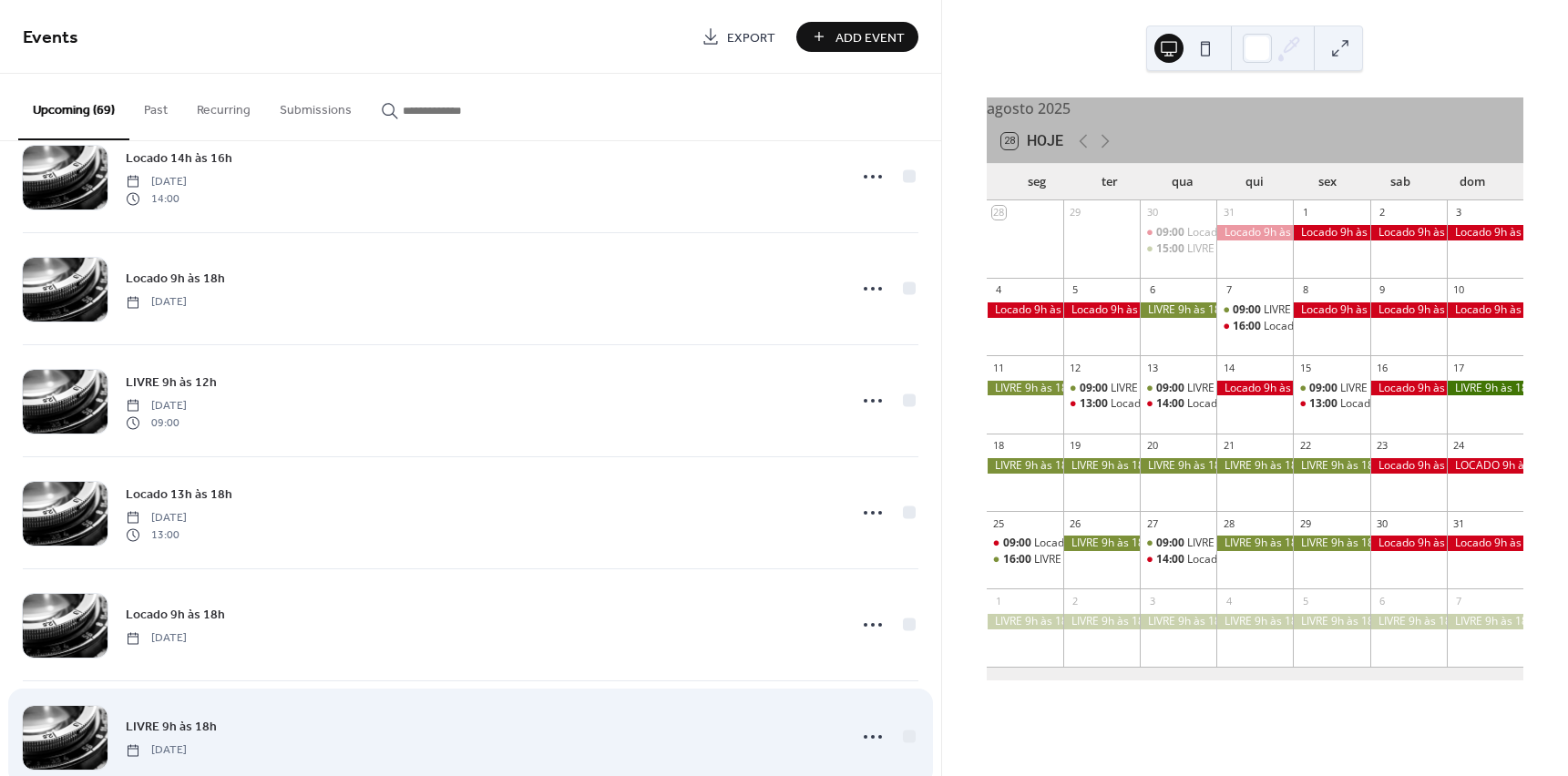 scroll, scrollTop: 2277, scrollLeft: 0, axis: vertical 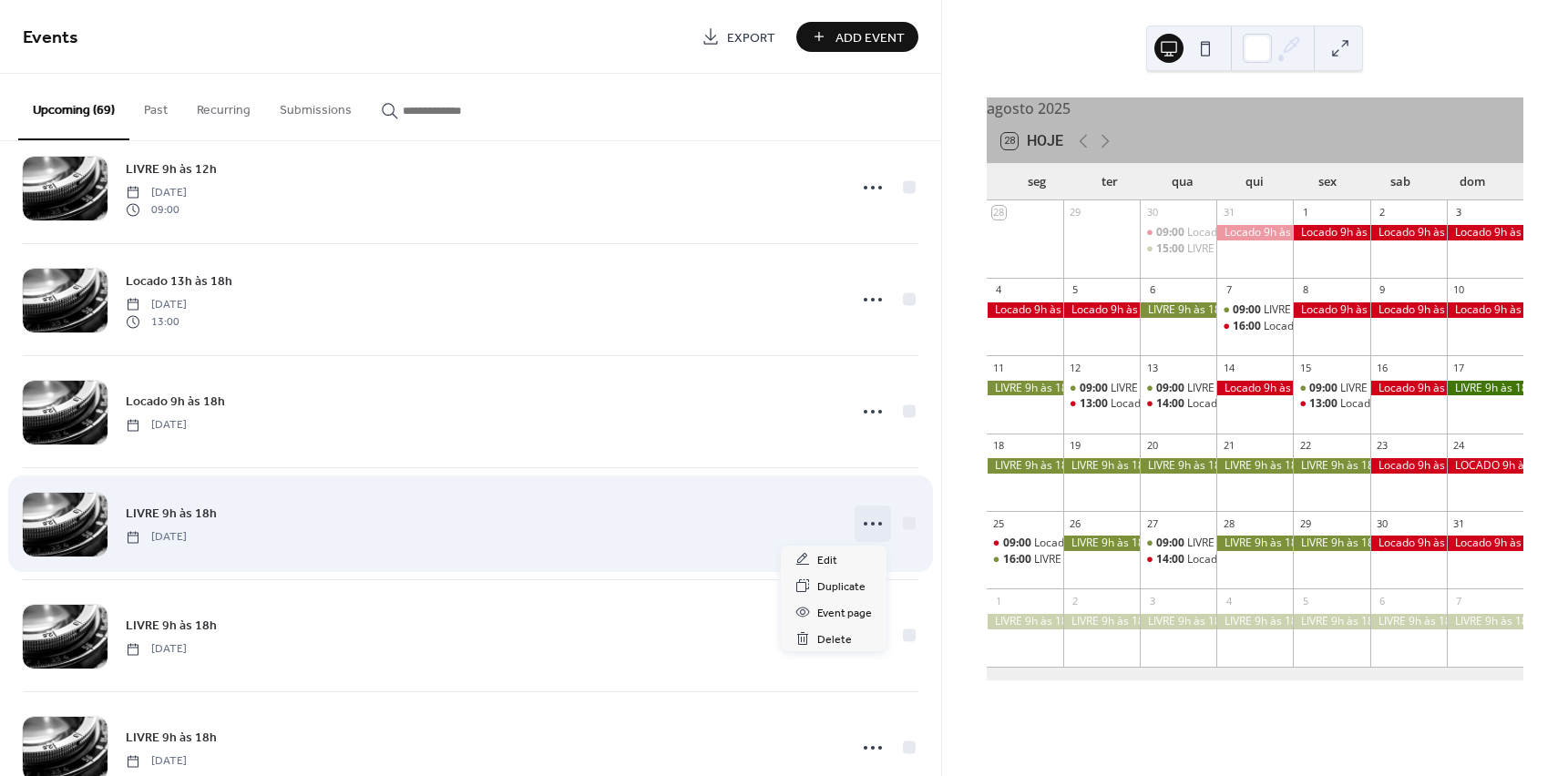 click 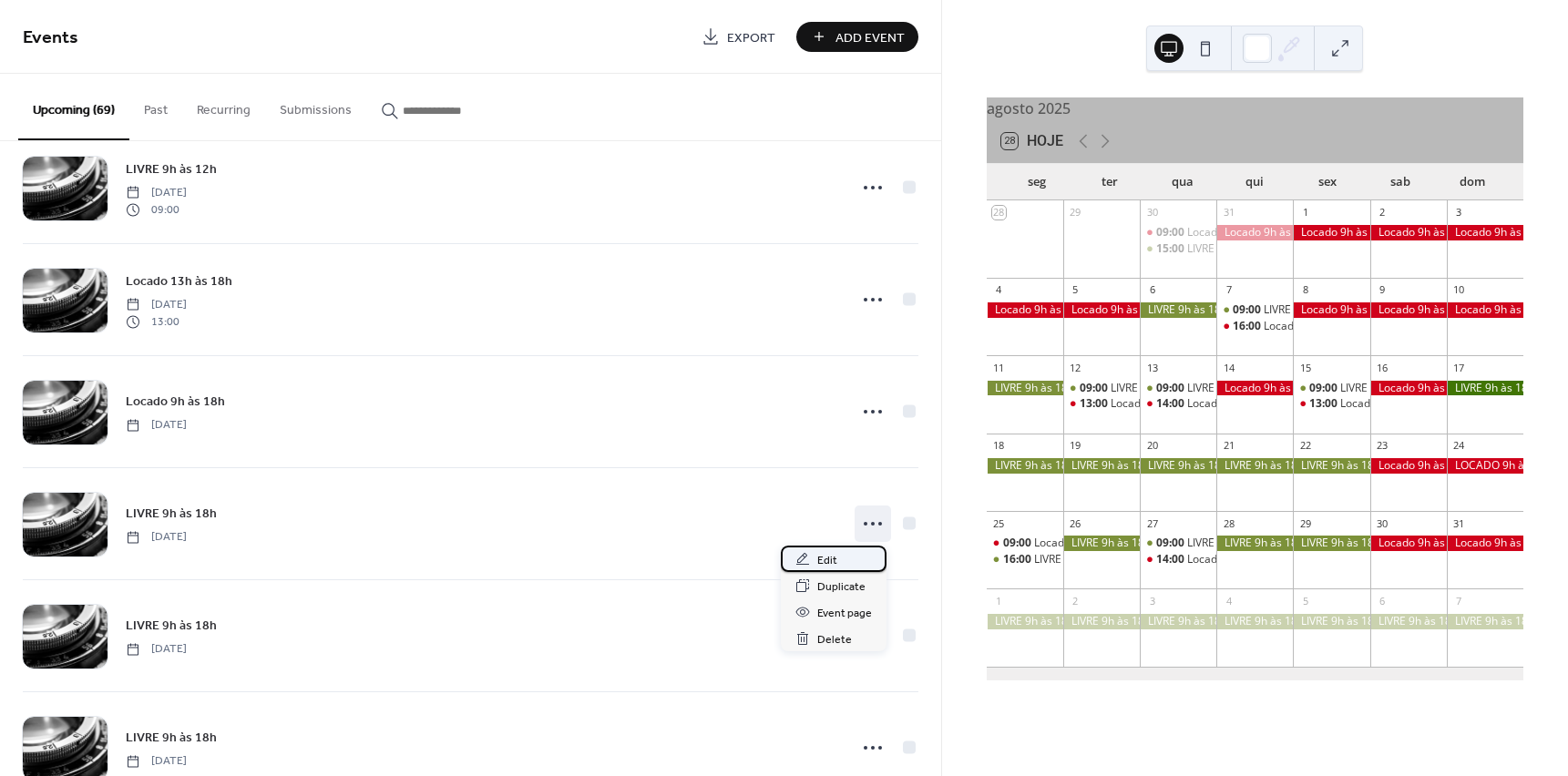 click on "Edit" at bounding box center (827, 560) 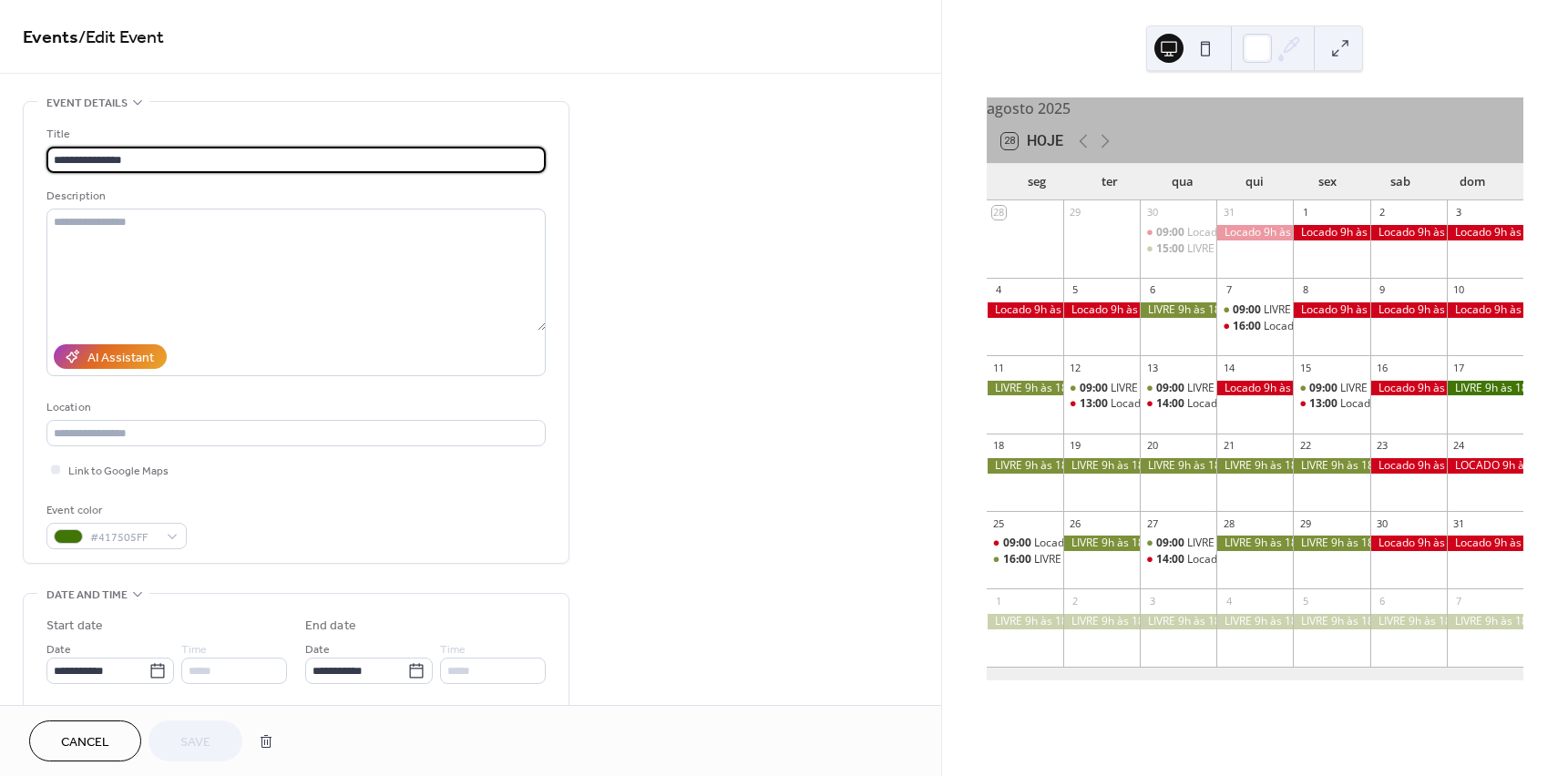 drag, startPoint x: 85, startPoint y: 160, endPoint x: 284, endPoint y: 153, distance: 199.12308 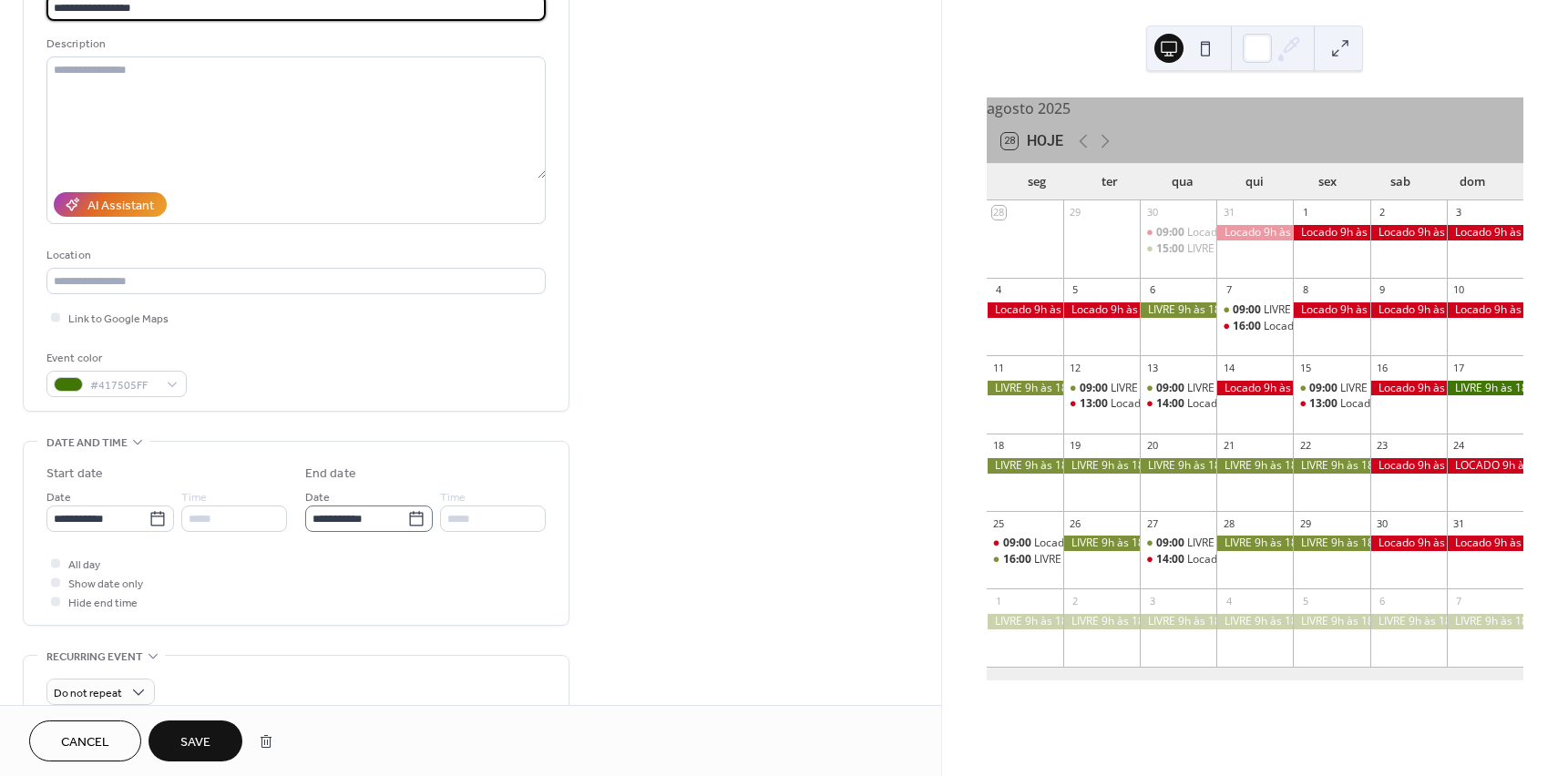 scroll, scrollTop: 182, scrollLeft: 0, axis: vertical 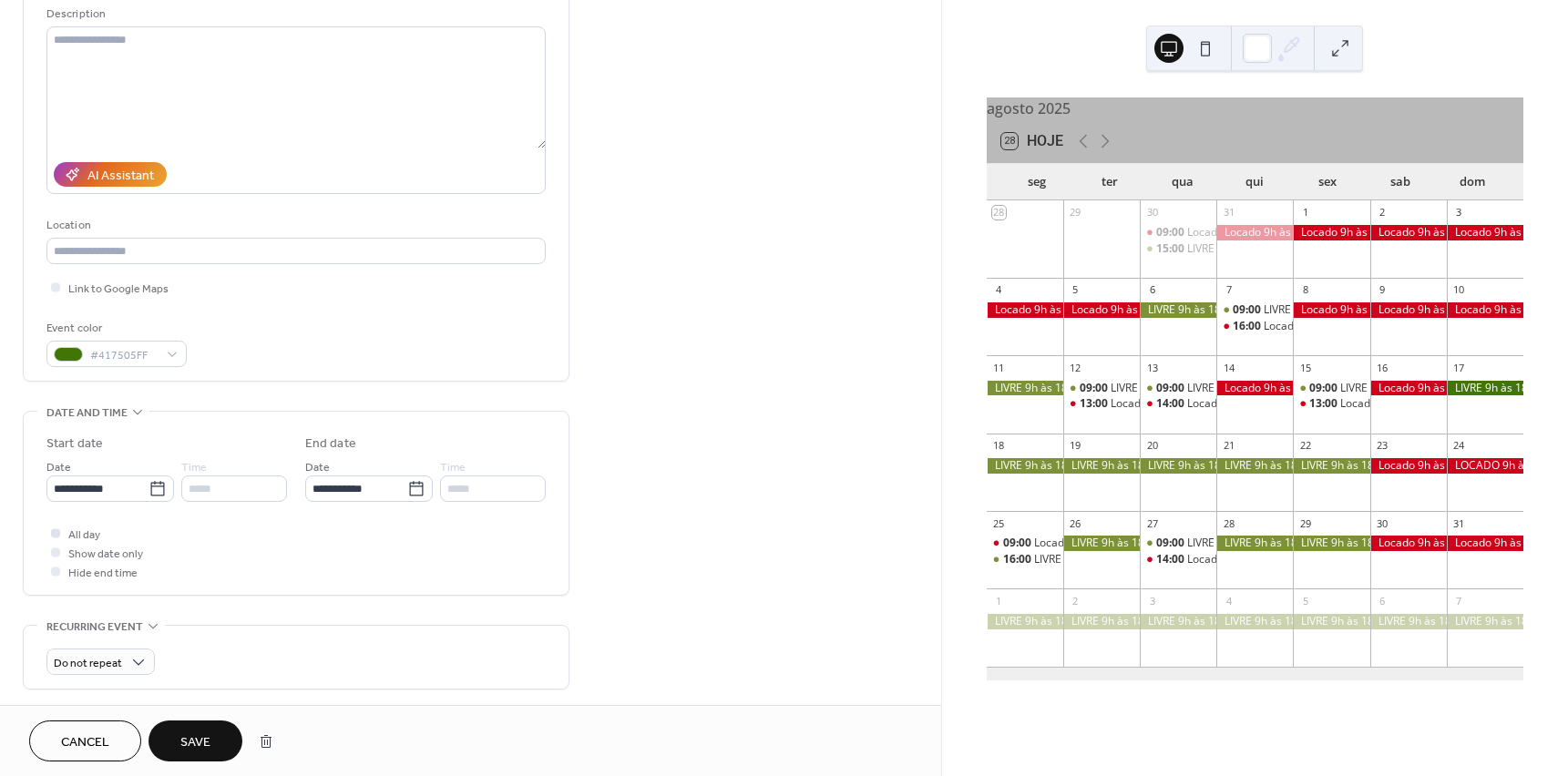 type on "**********" 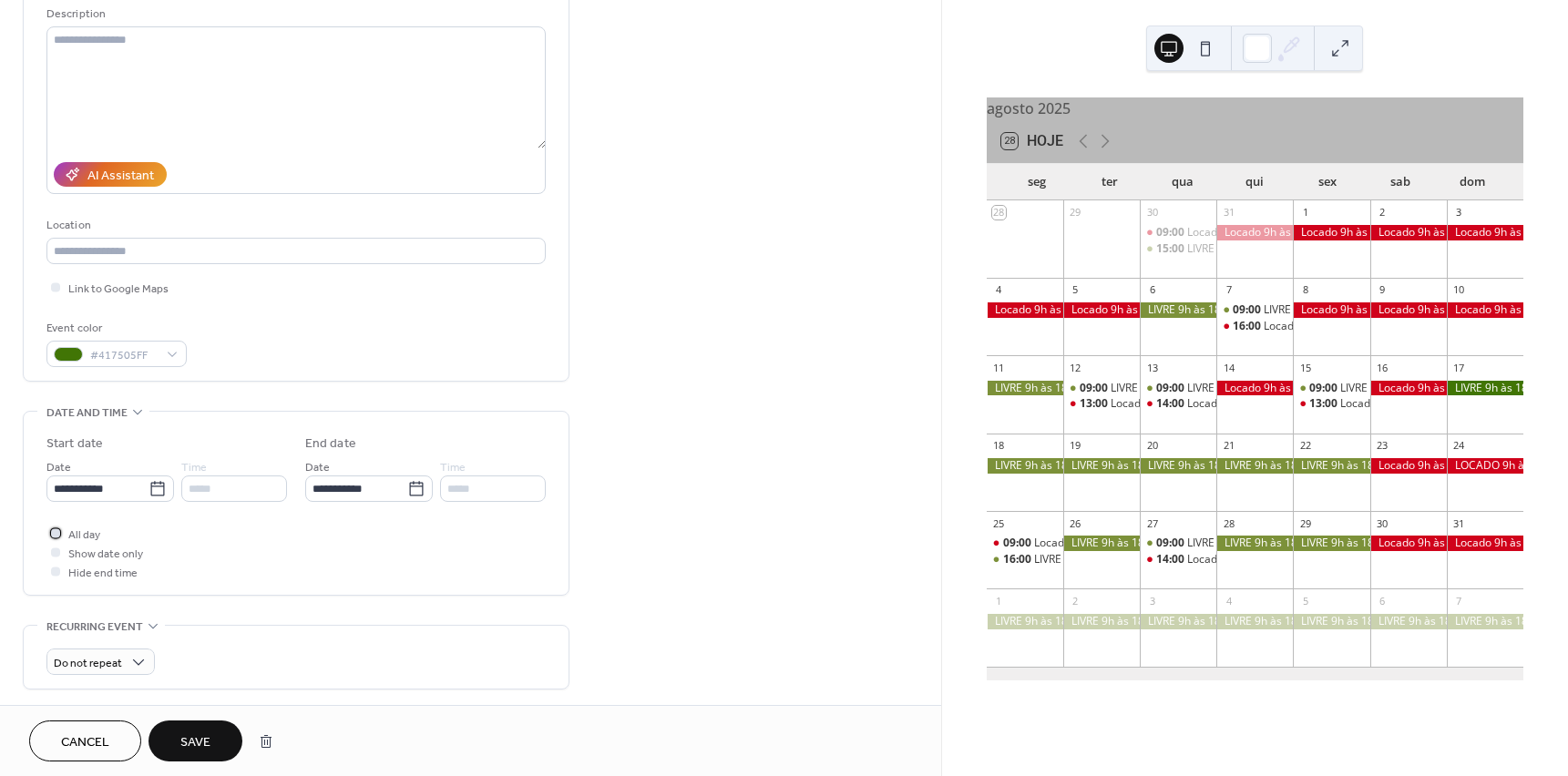 click at bounding box center [56, 533] 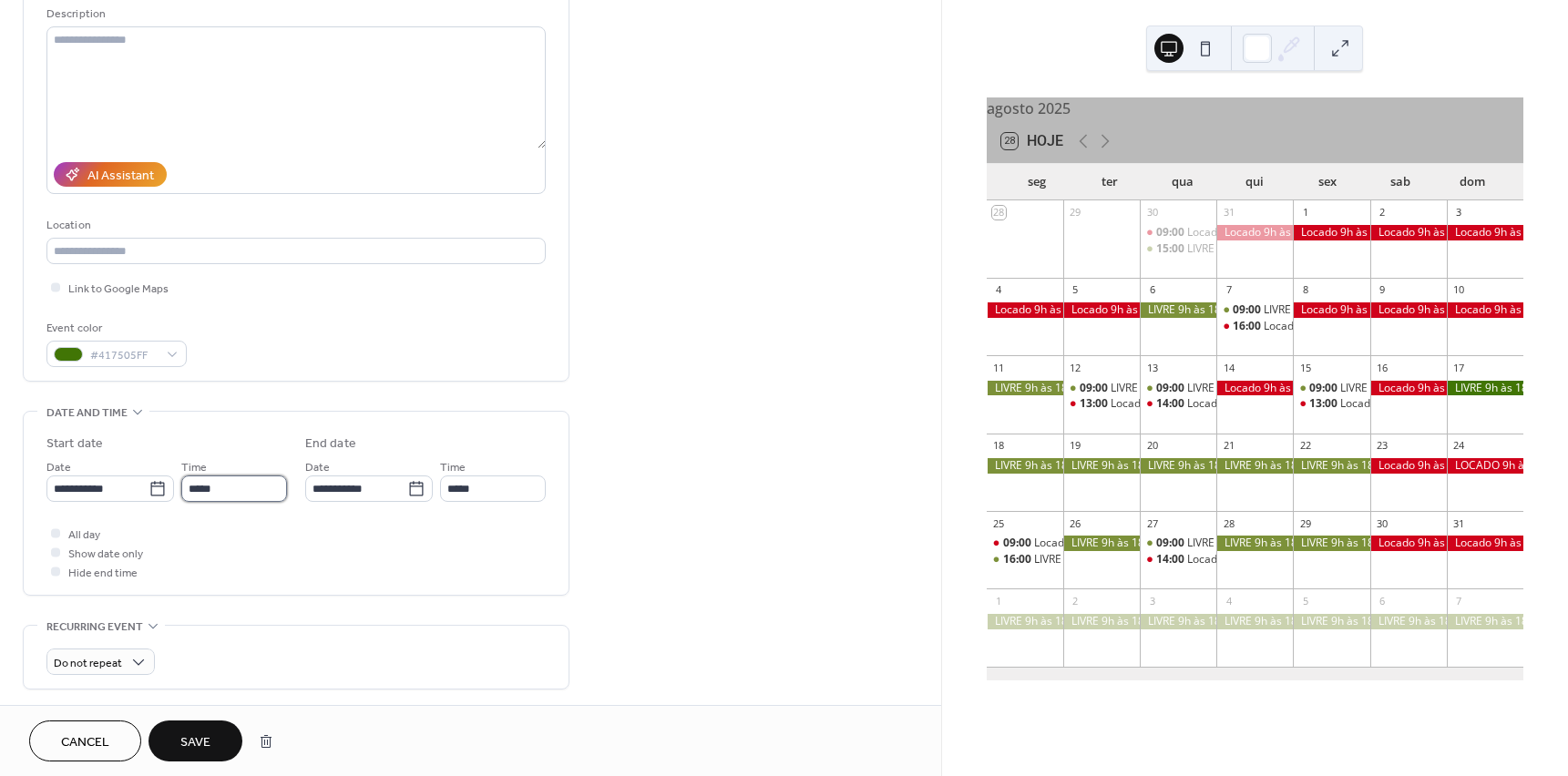 click on "*****" at bounding box center [234, 488] 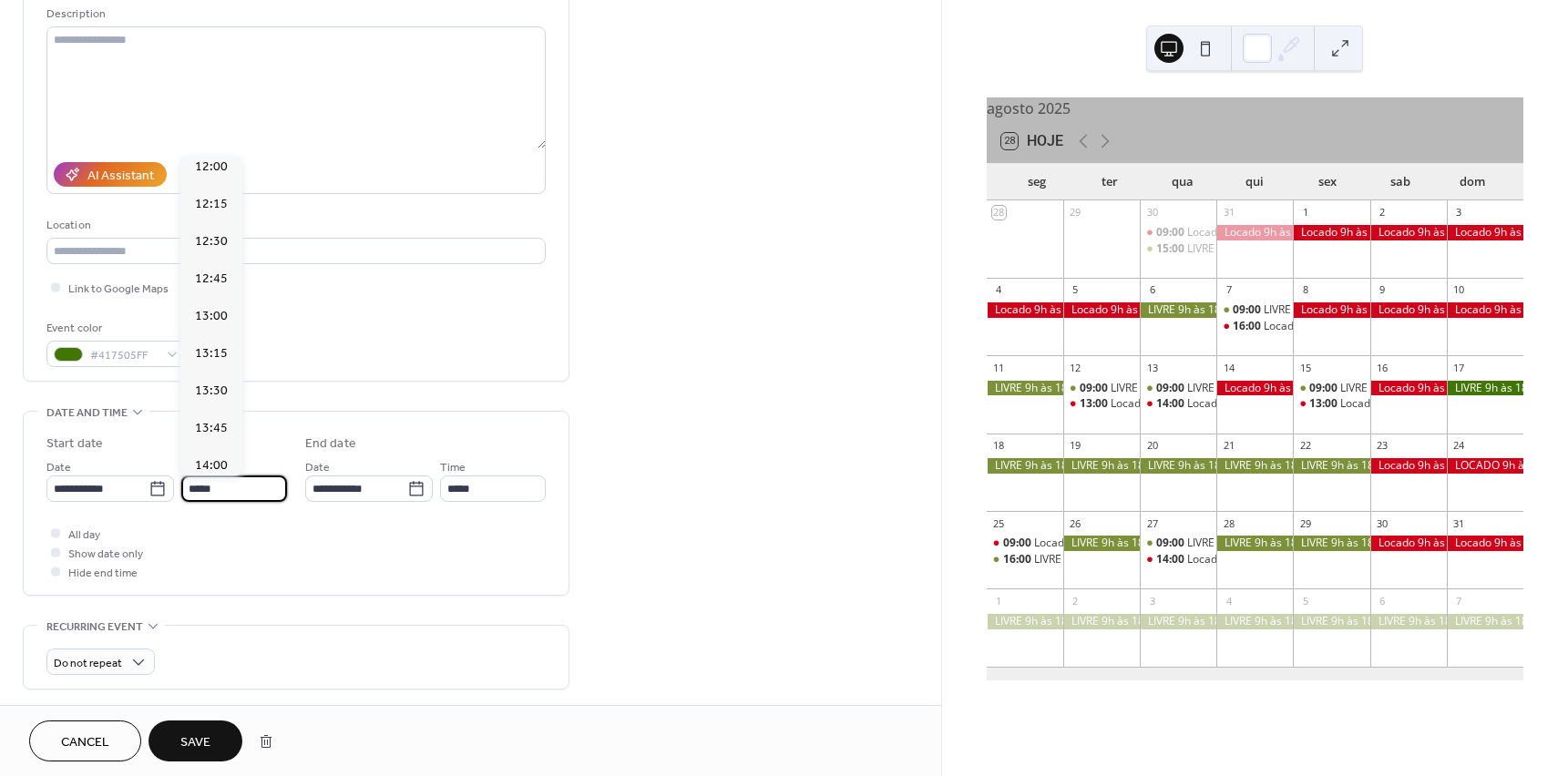 scroll, scrollTop: 1822, scrollLeft: 0, axis: vertical 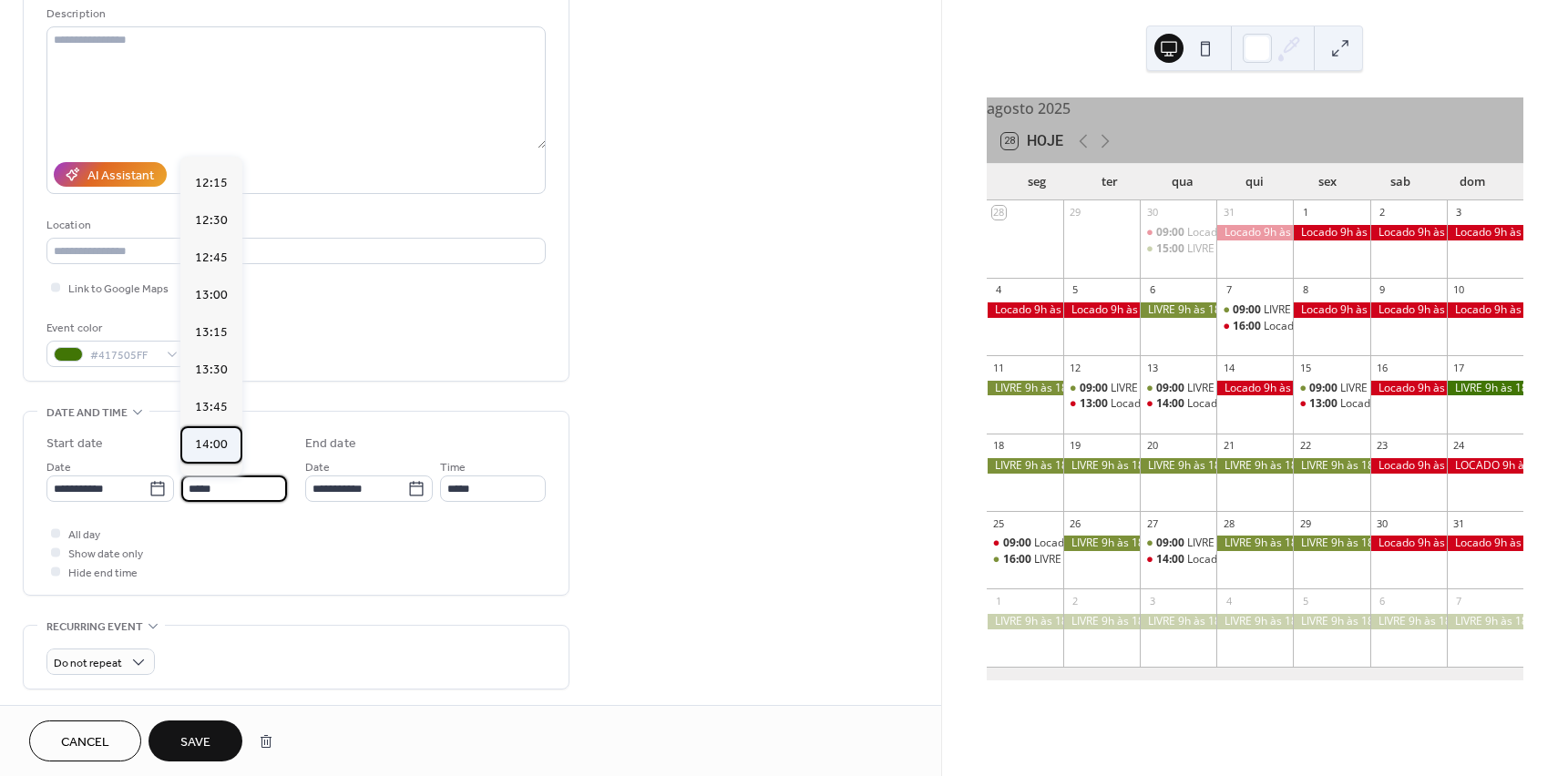 click on "14:00" at bounding box center (211, 444) 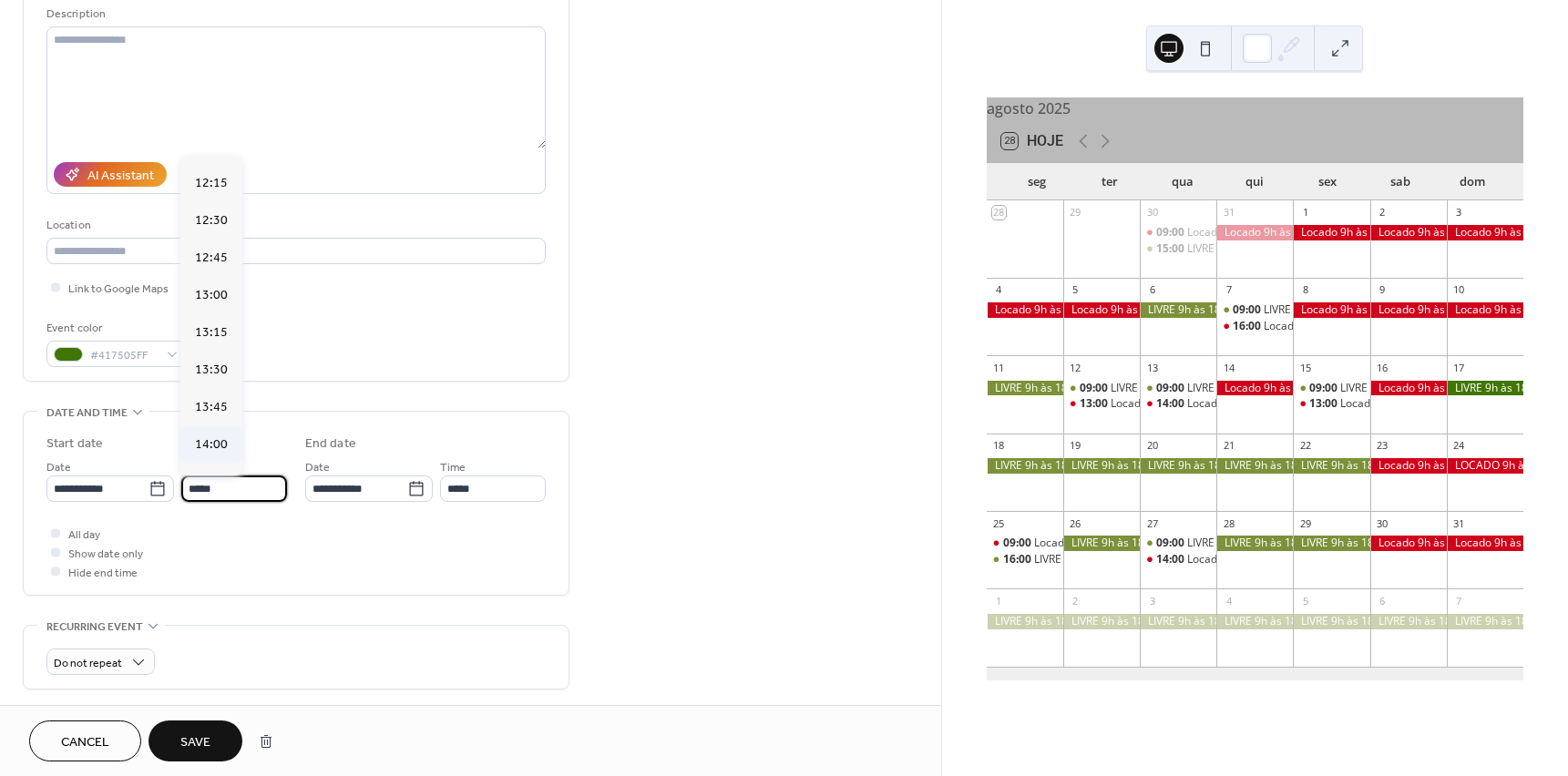 type on "*****" 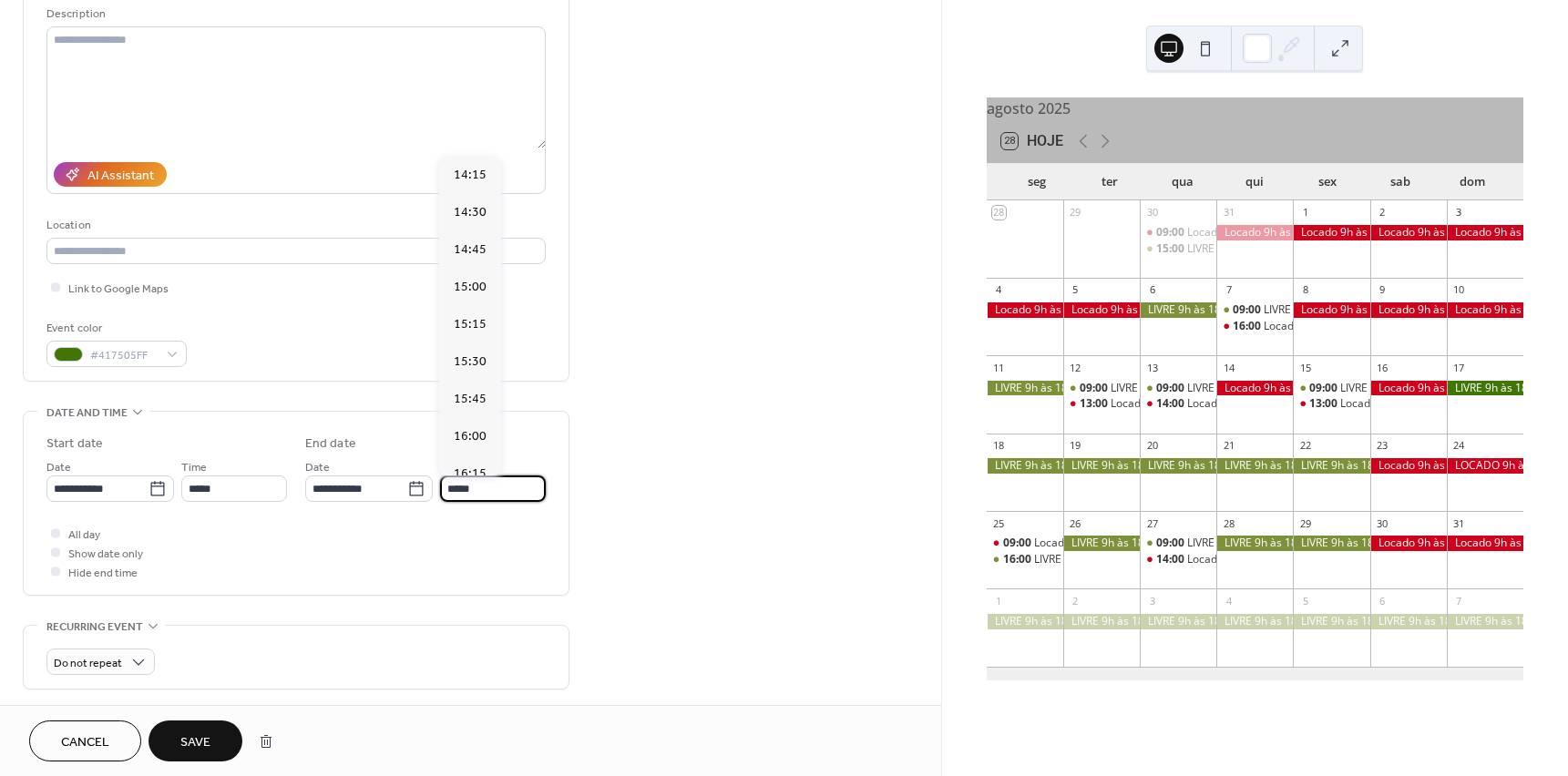 click on "*****" at bounding box center [493, 488] 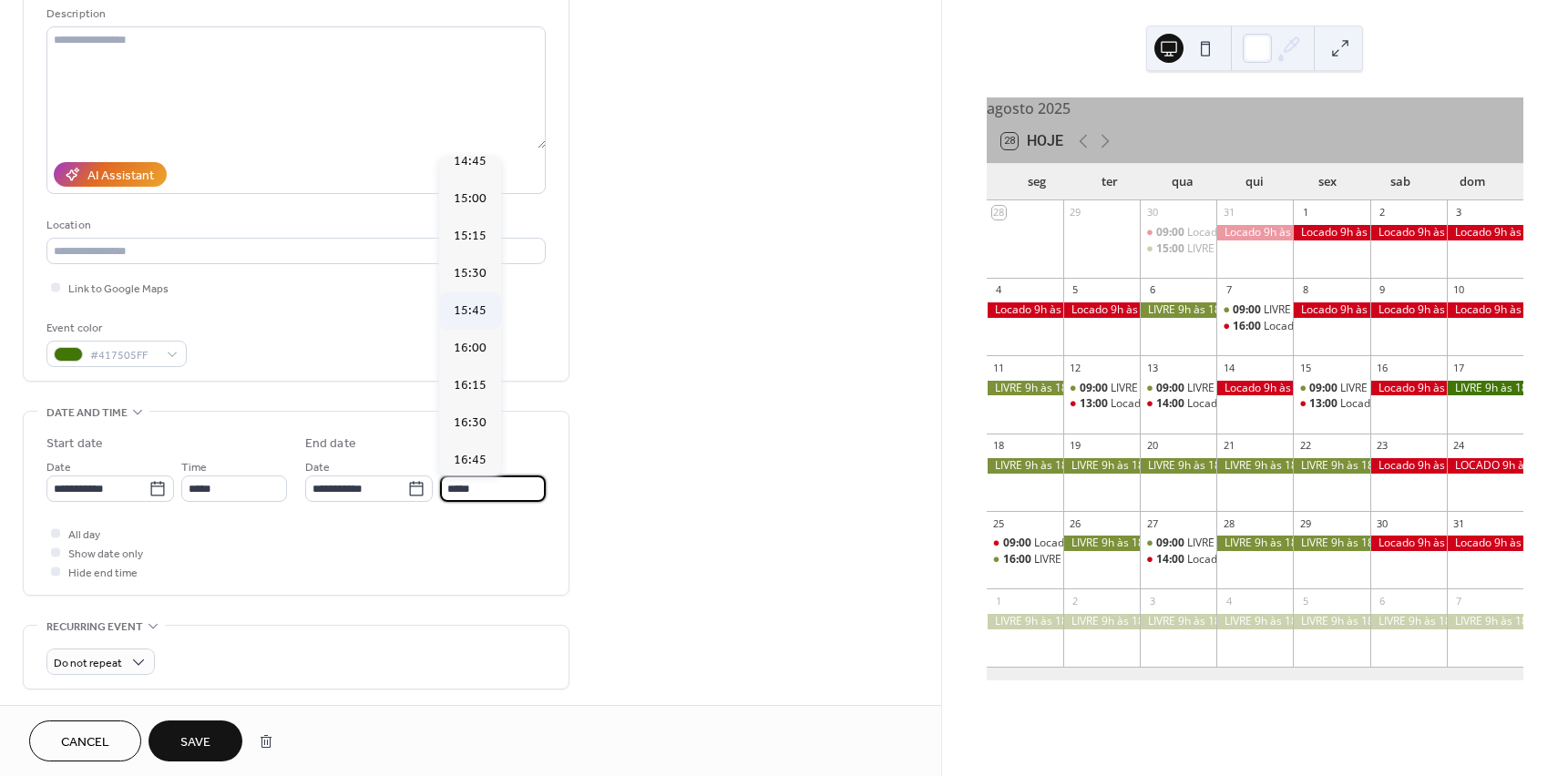 scroll, scrollTop: 91, scrollLeft: 0, axis: vertical 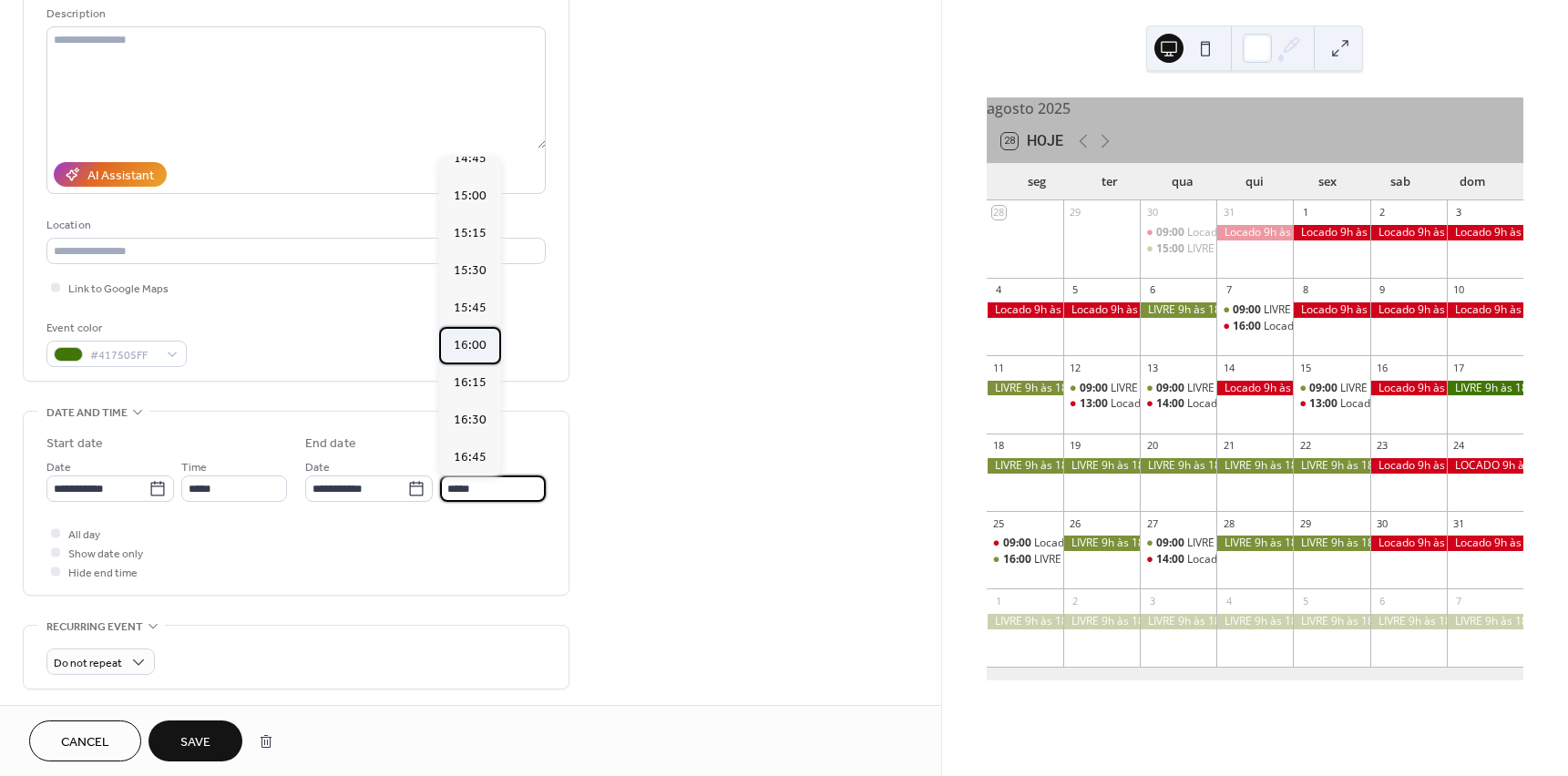 click on "16:00" at bounding box center [470, 345] 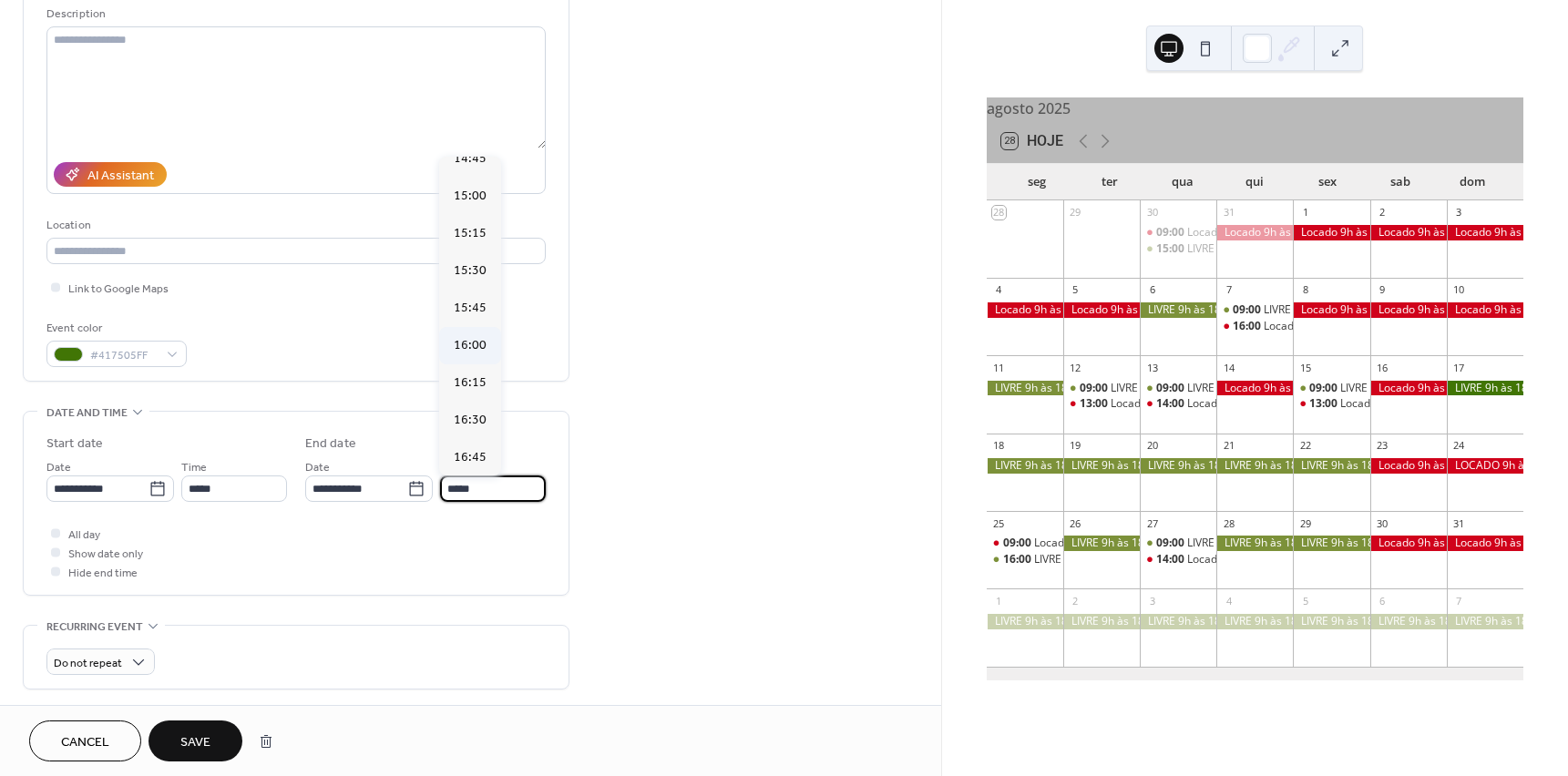 type on "*****" 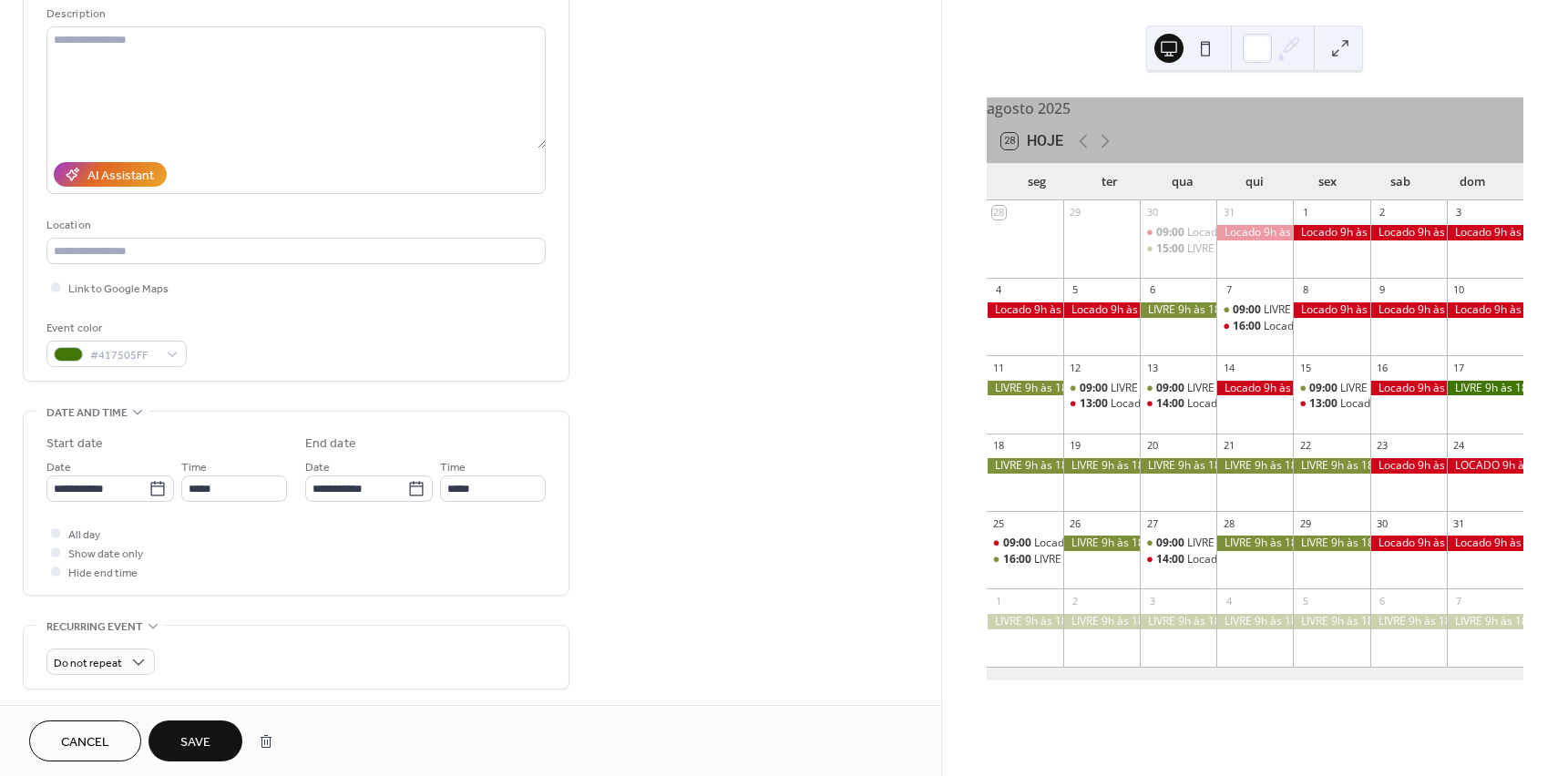 click on "Save" at bounding box center (195, 742) 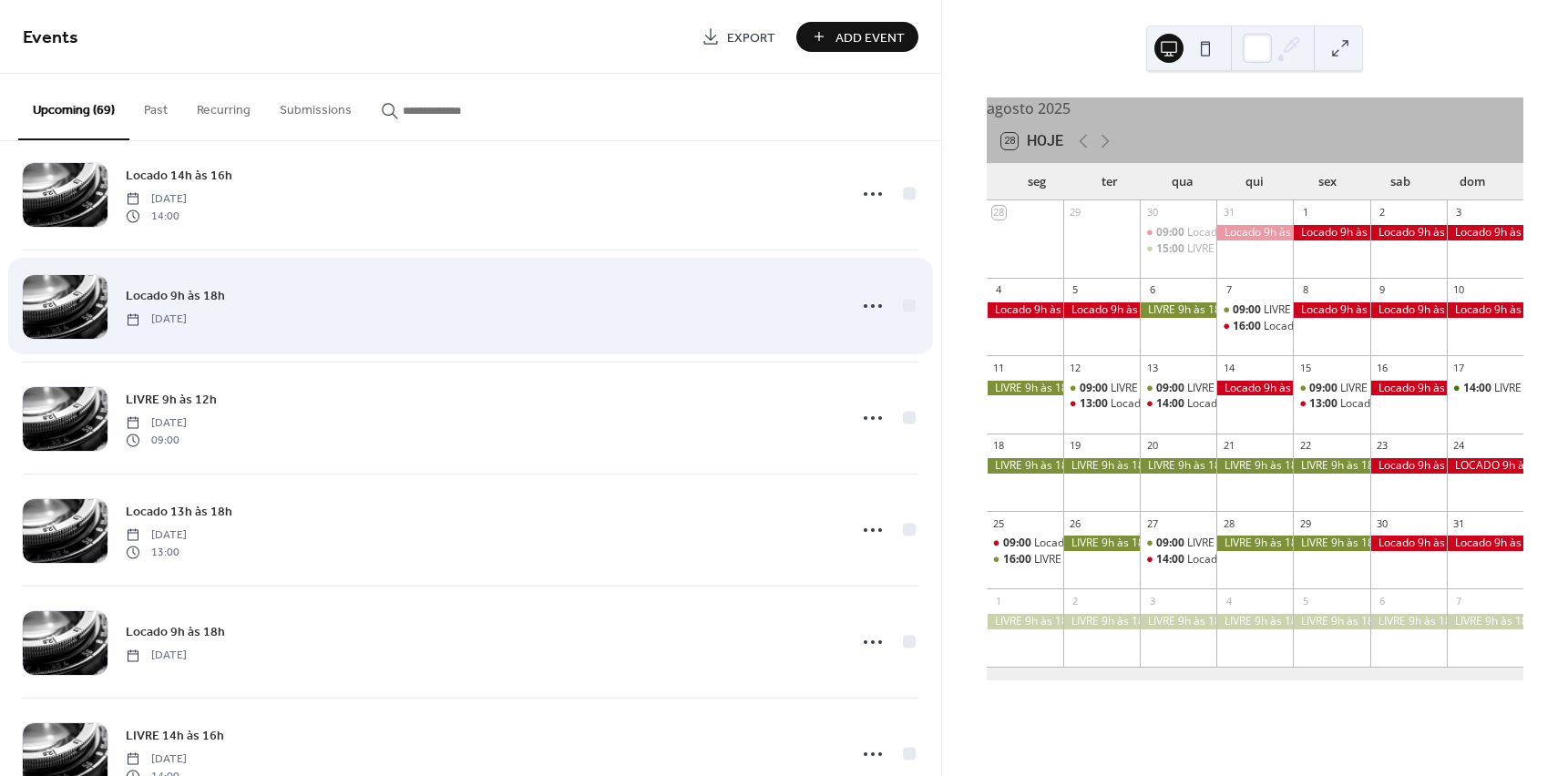 scroll, scrollTop: 2186, scrollLeft: 0, axis: vertical 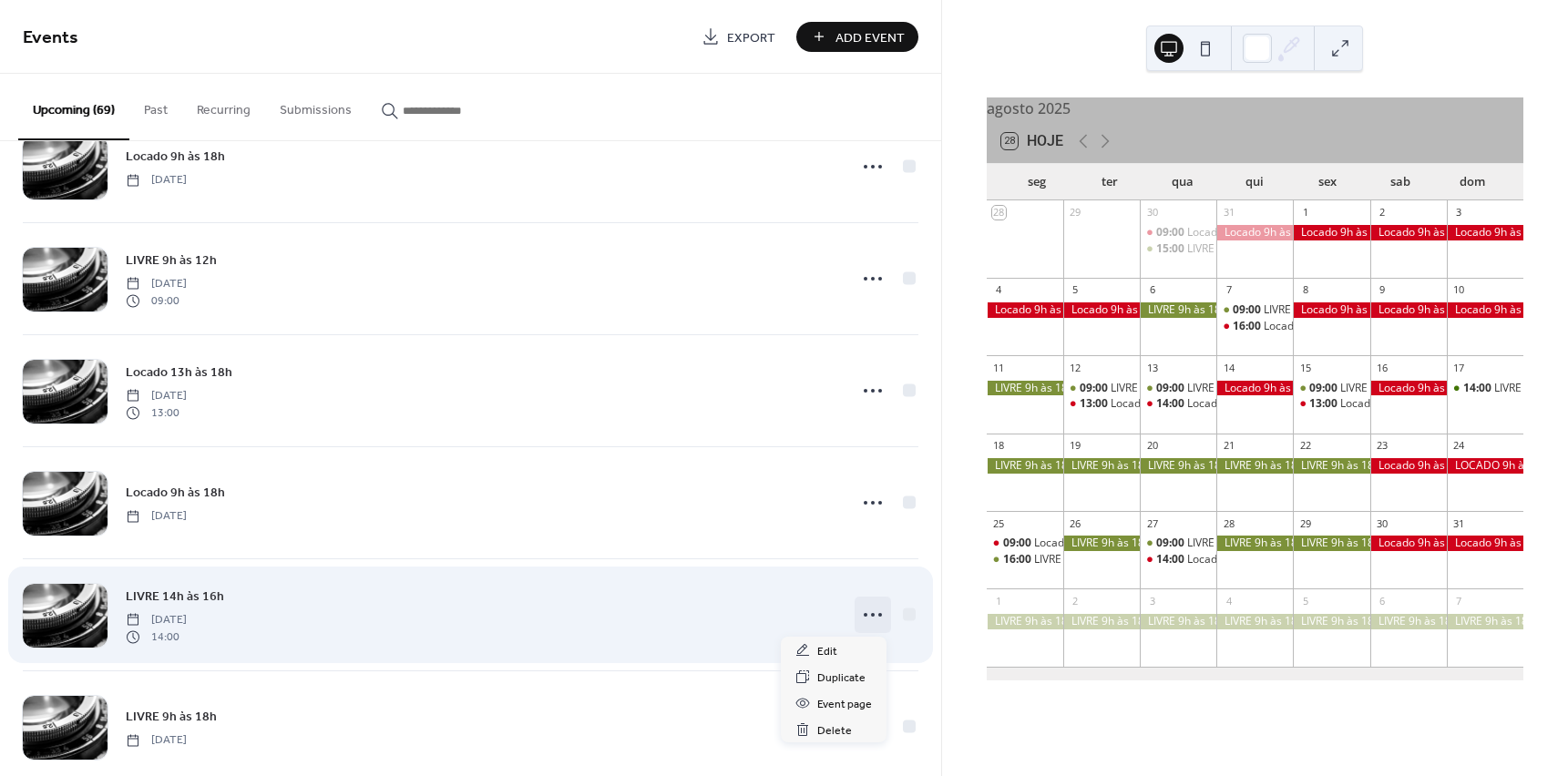 click 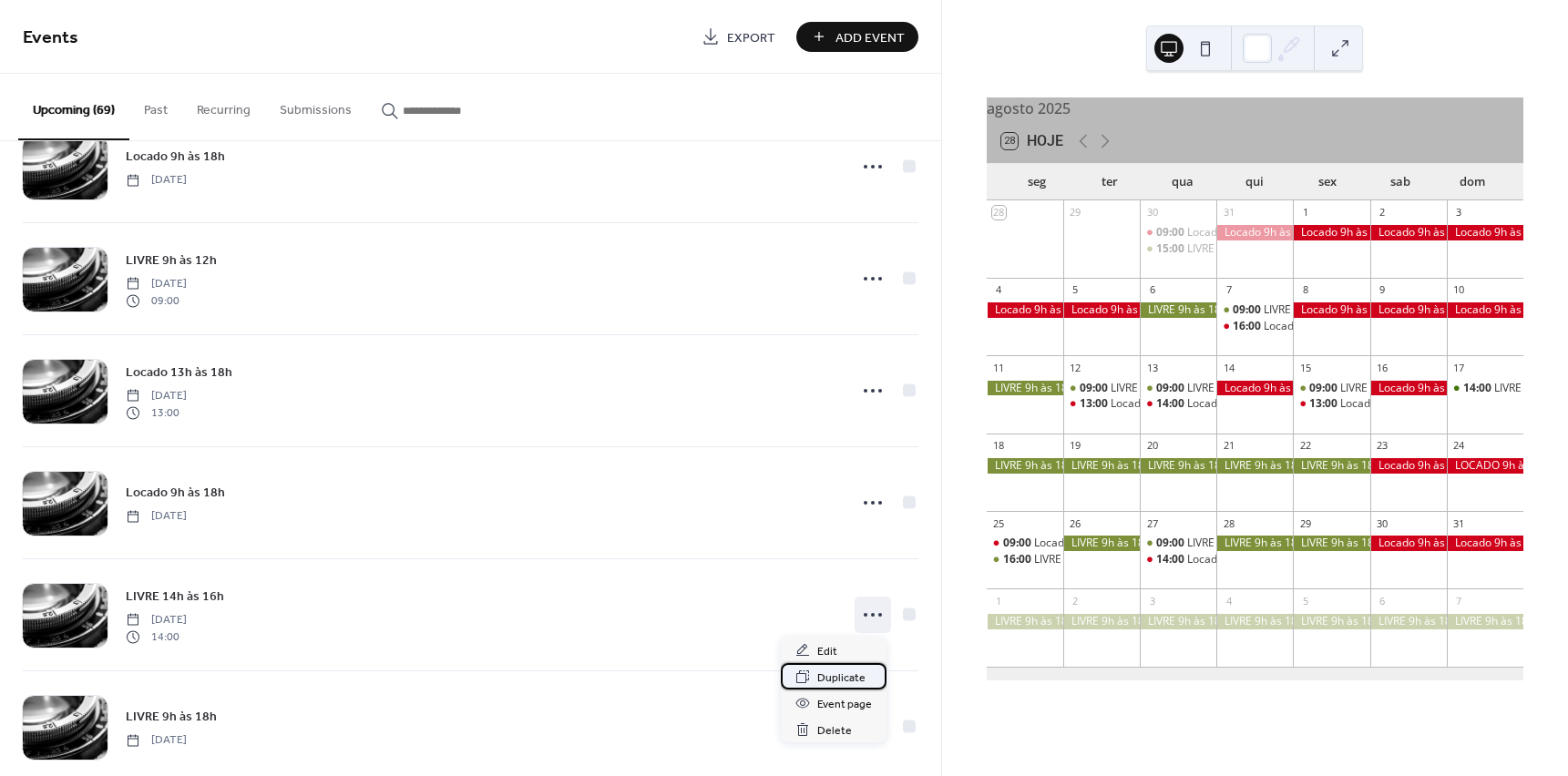 click on "Duplicate" at bounding box center [841, 678] 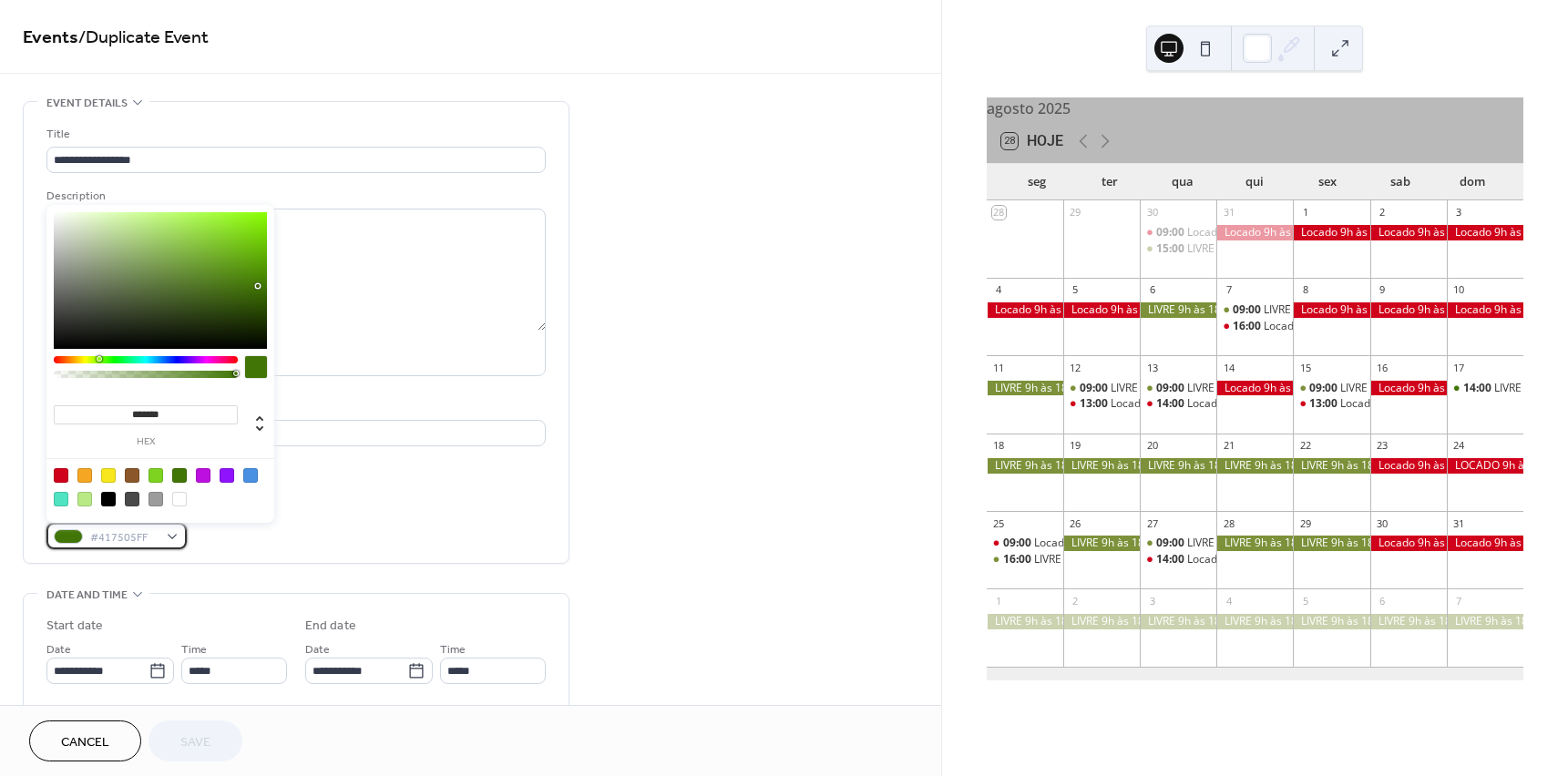 click on "#417505FF" at bounding box center (117, 536) 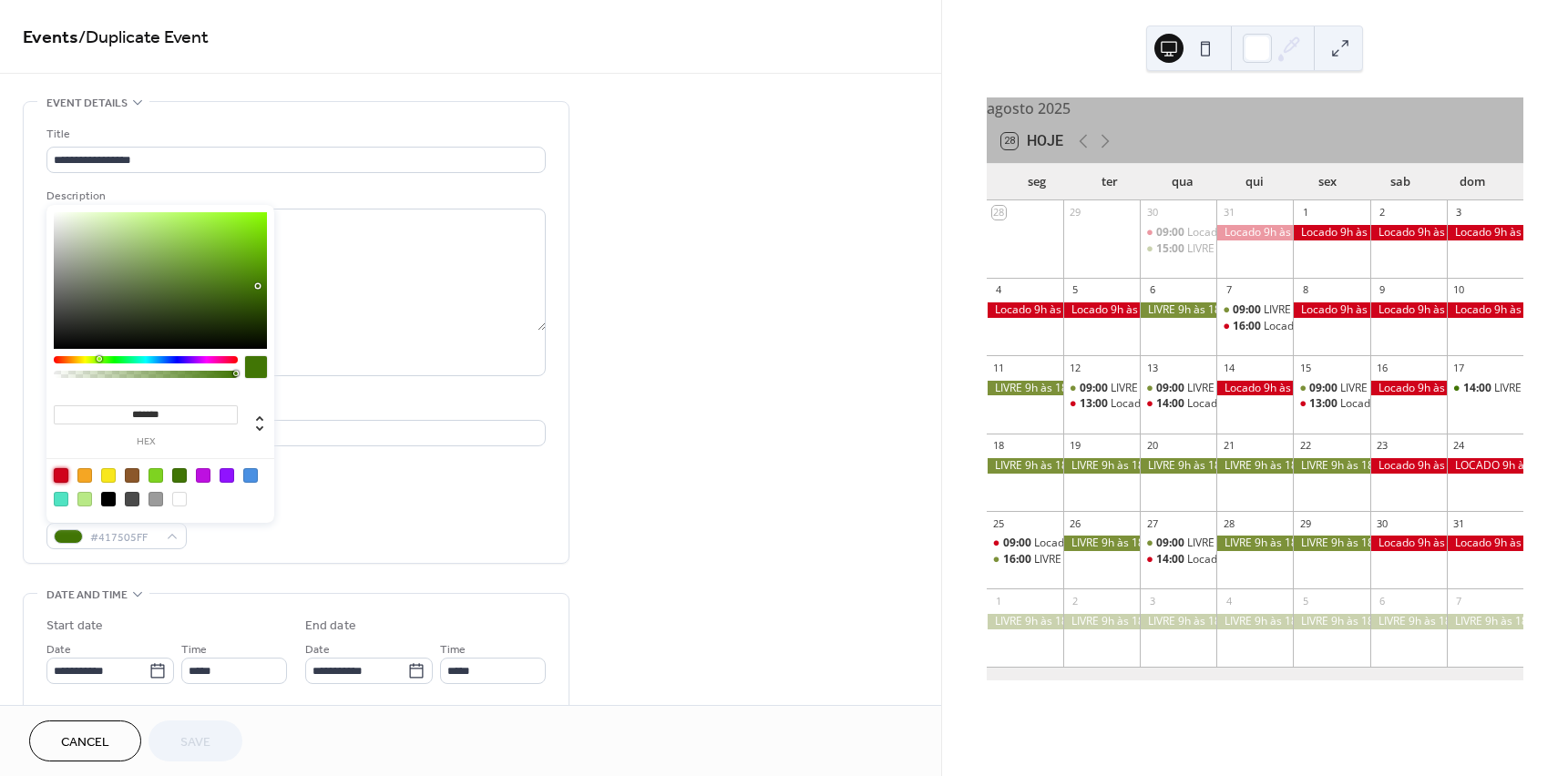 click at bounding box center (61, 475) 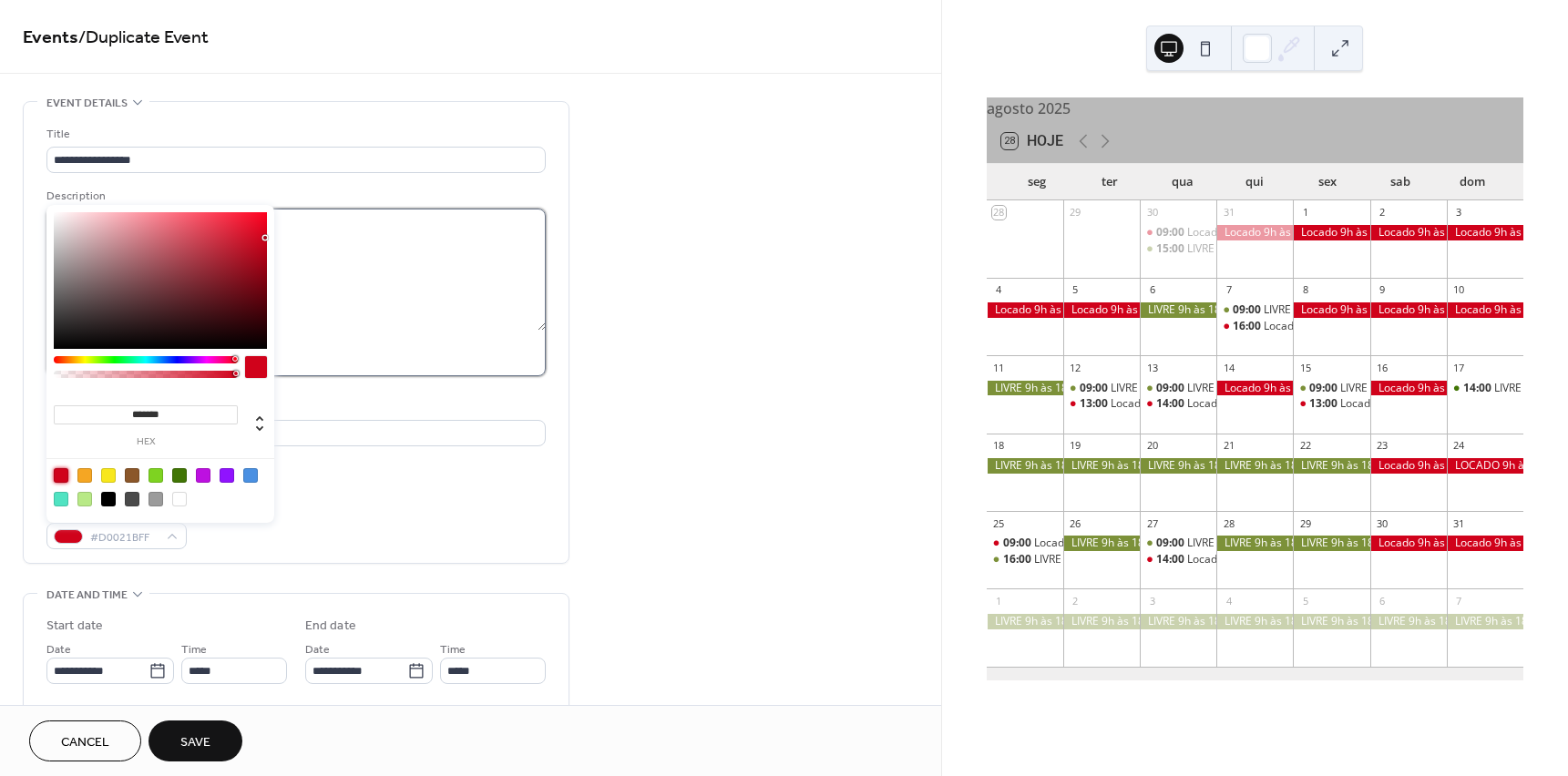 click at bounding box center [296, 270] 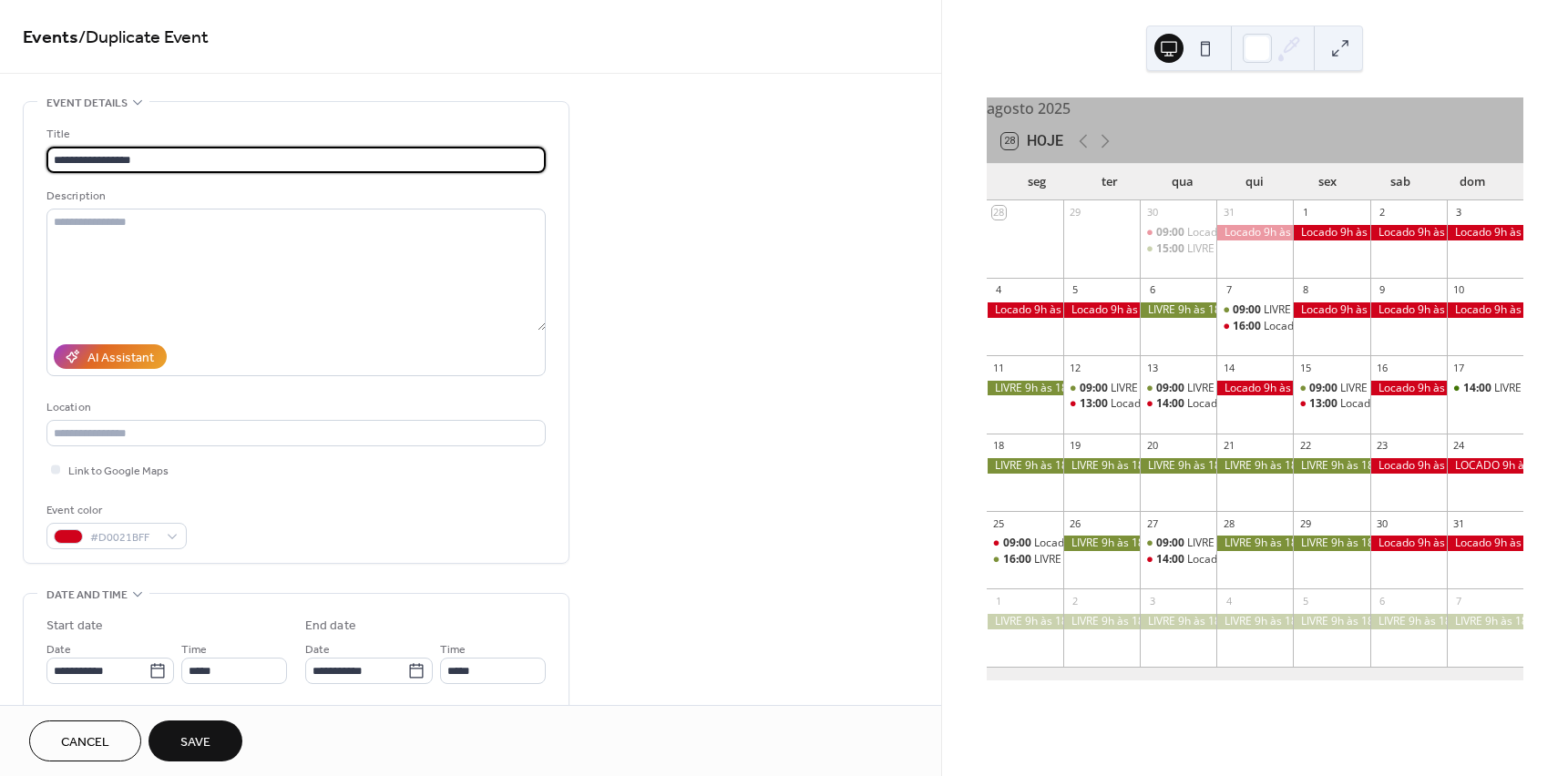 drag, startPoint x: 200, startPoint y: 159, endPoint x: -46, endPoint y: 166, distance: 246.09957 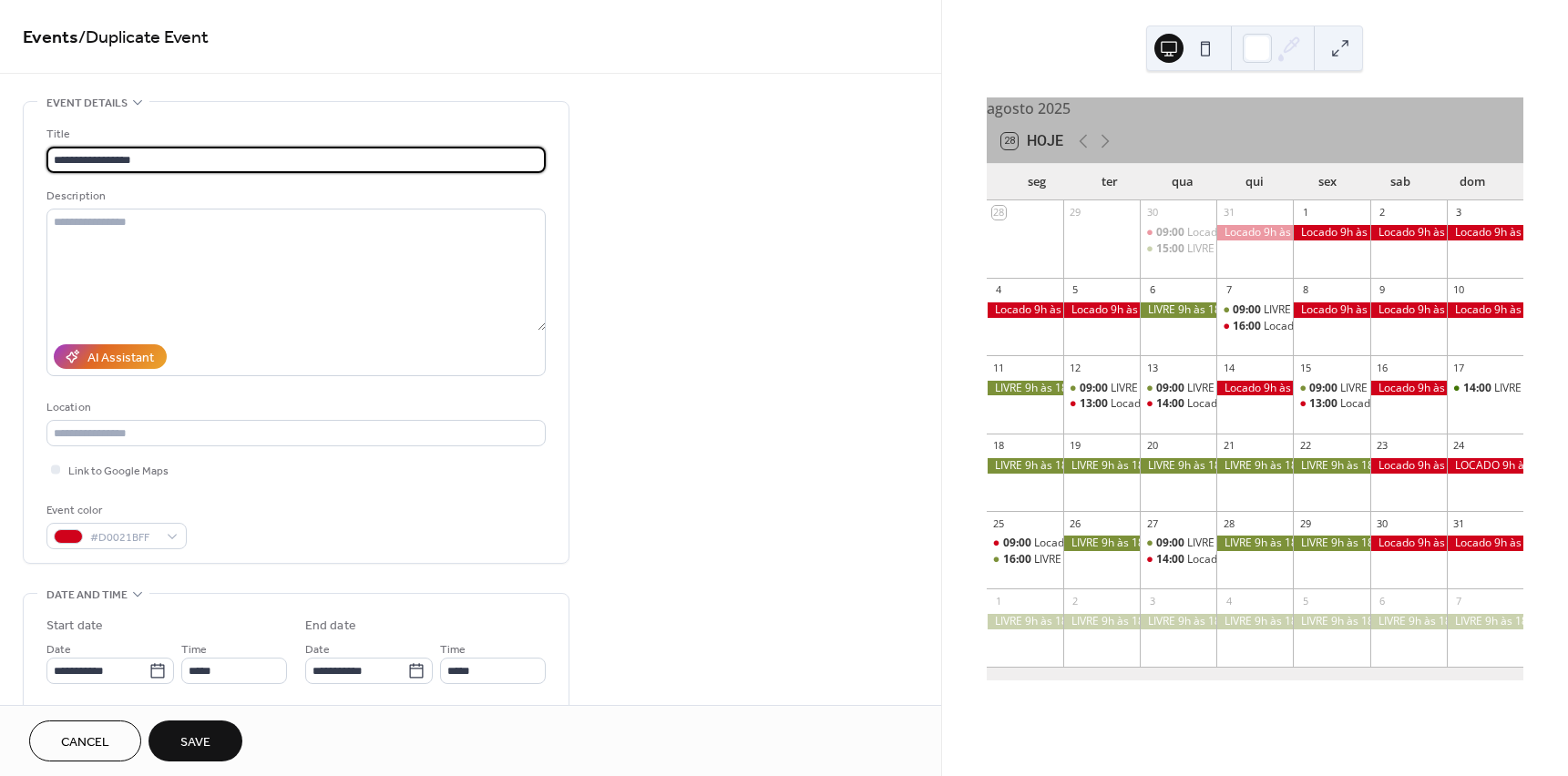 click on "**********" at bounding box center (784, 388) 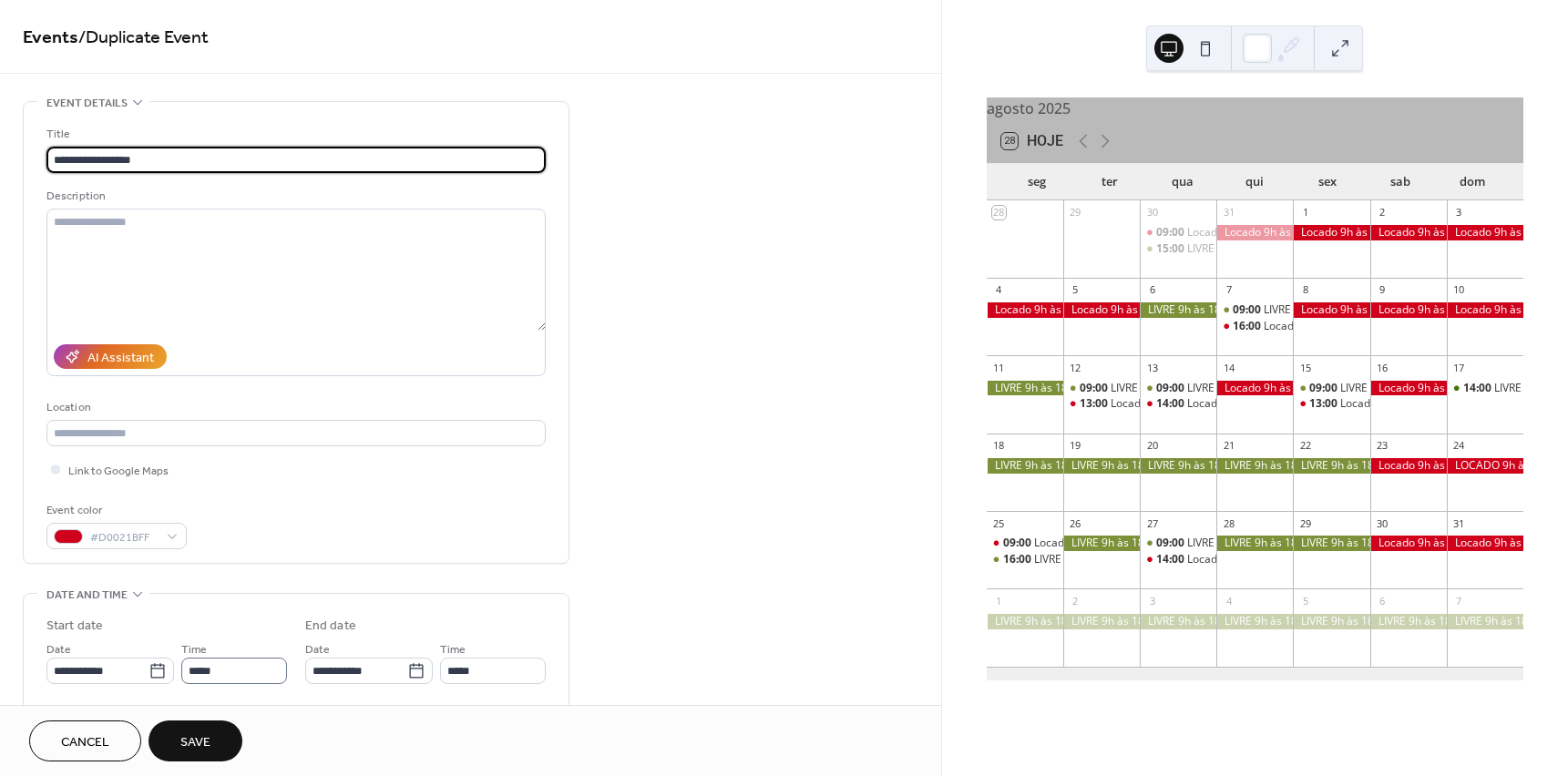 type on "**********" 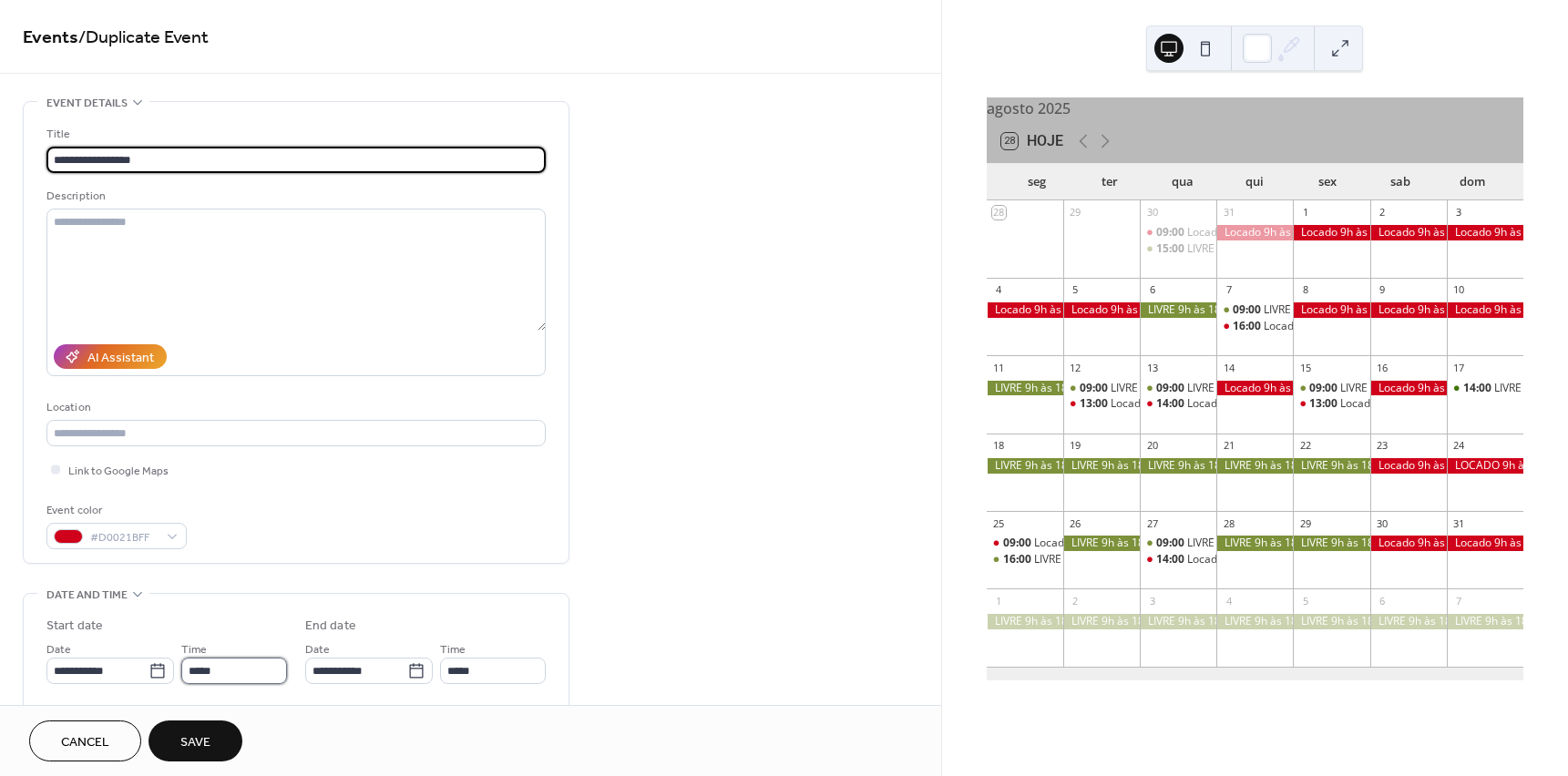 click on "*****" at bounding box center [234, 670] 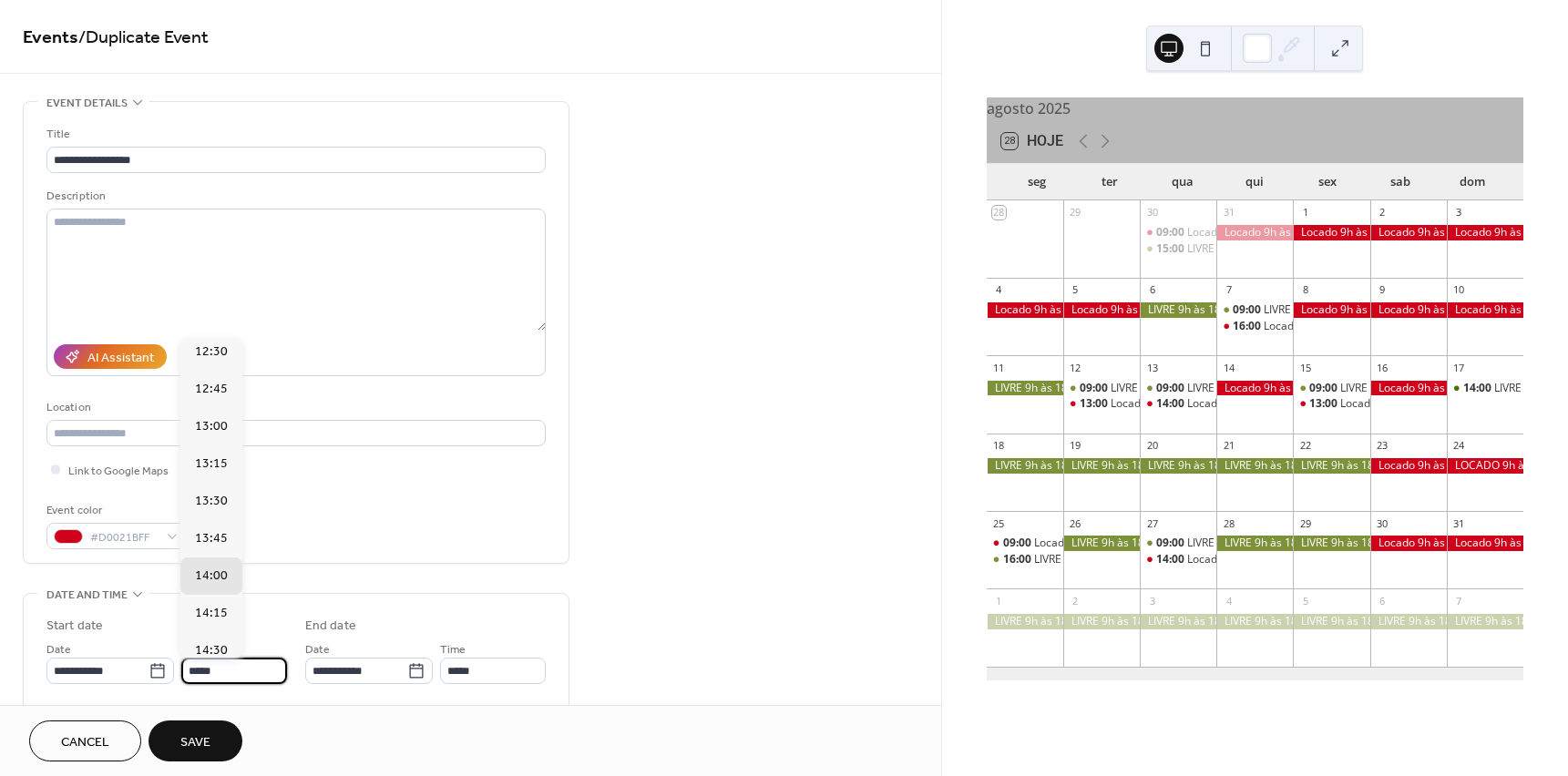 scroll, scrollTop: 1818, scrollLeft: 0, axis: vertical 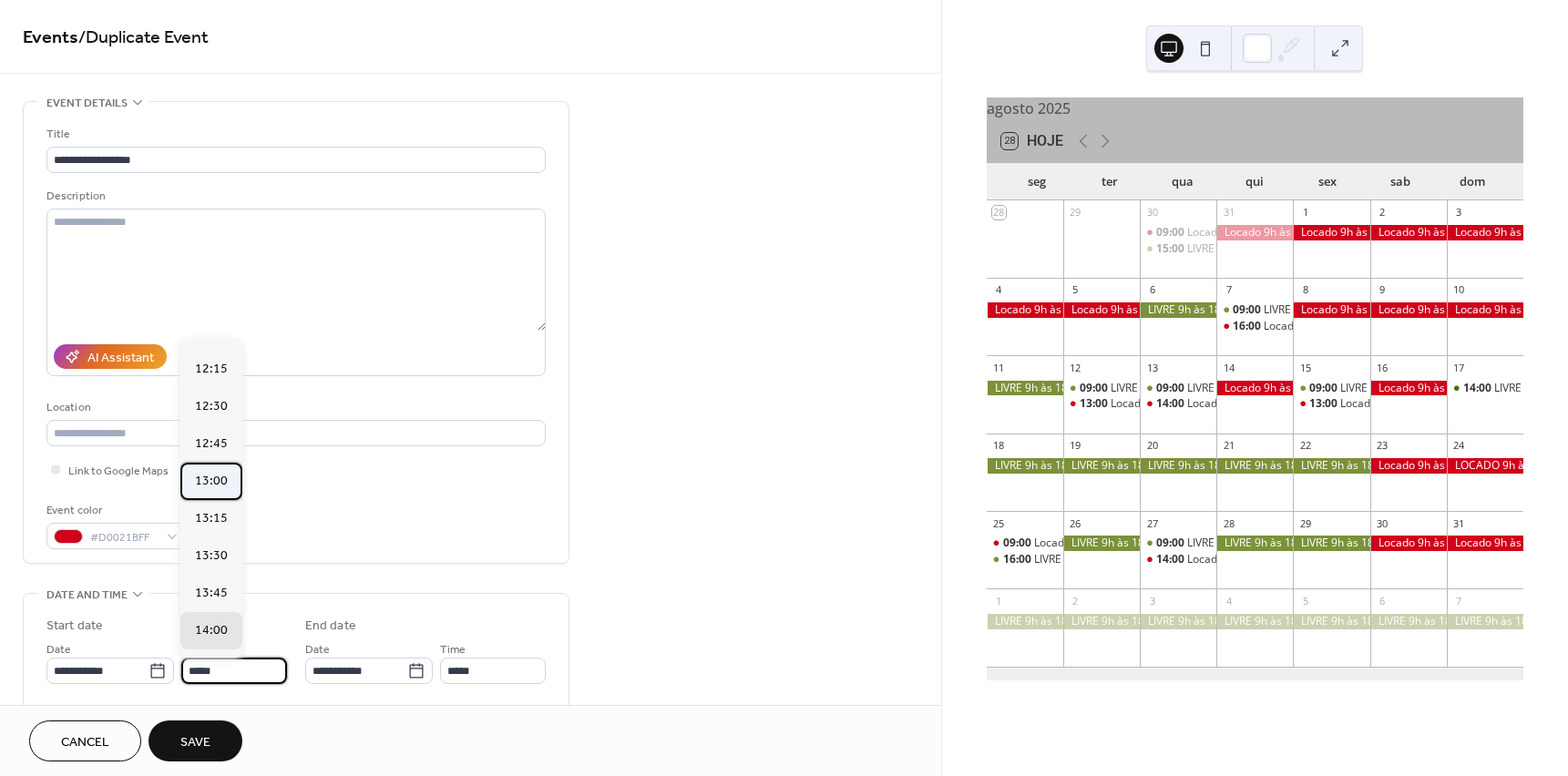click on "13:00" at bounding box center (211, 481) 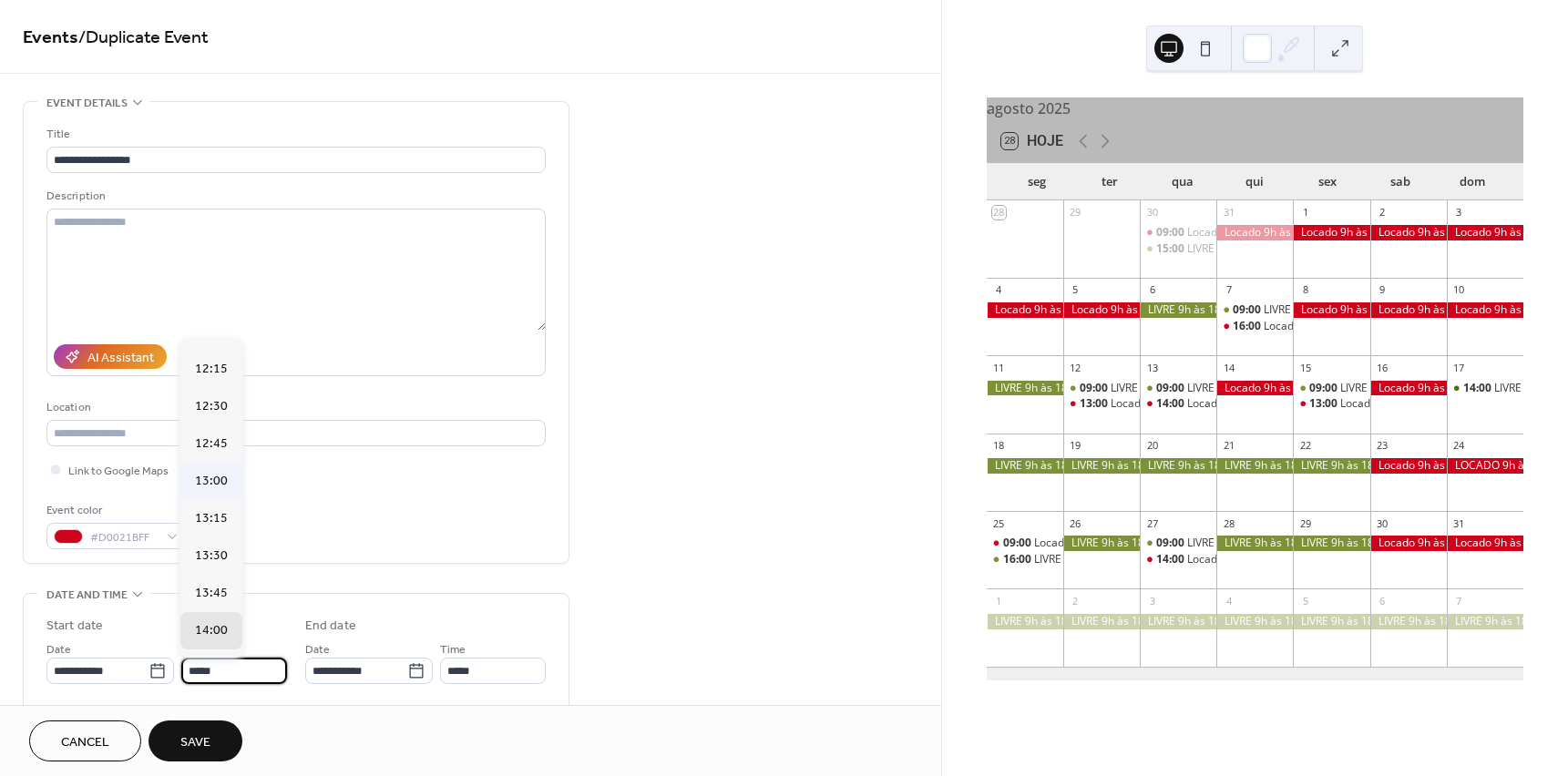 type on "*****" 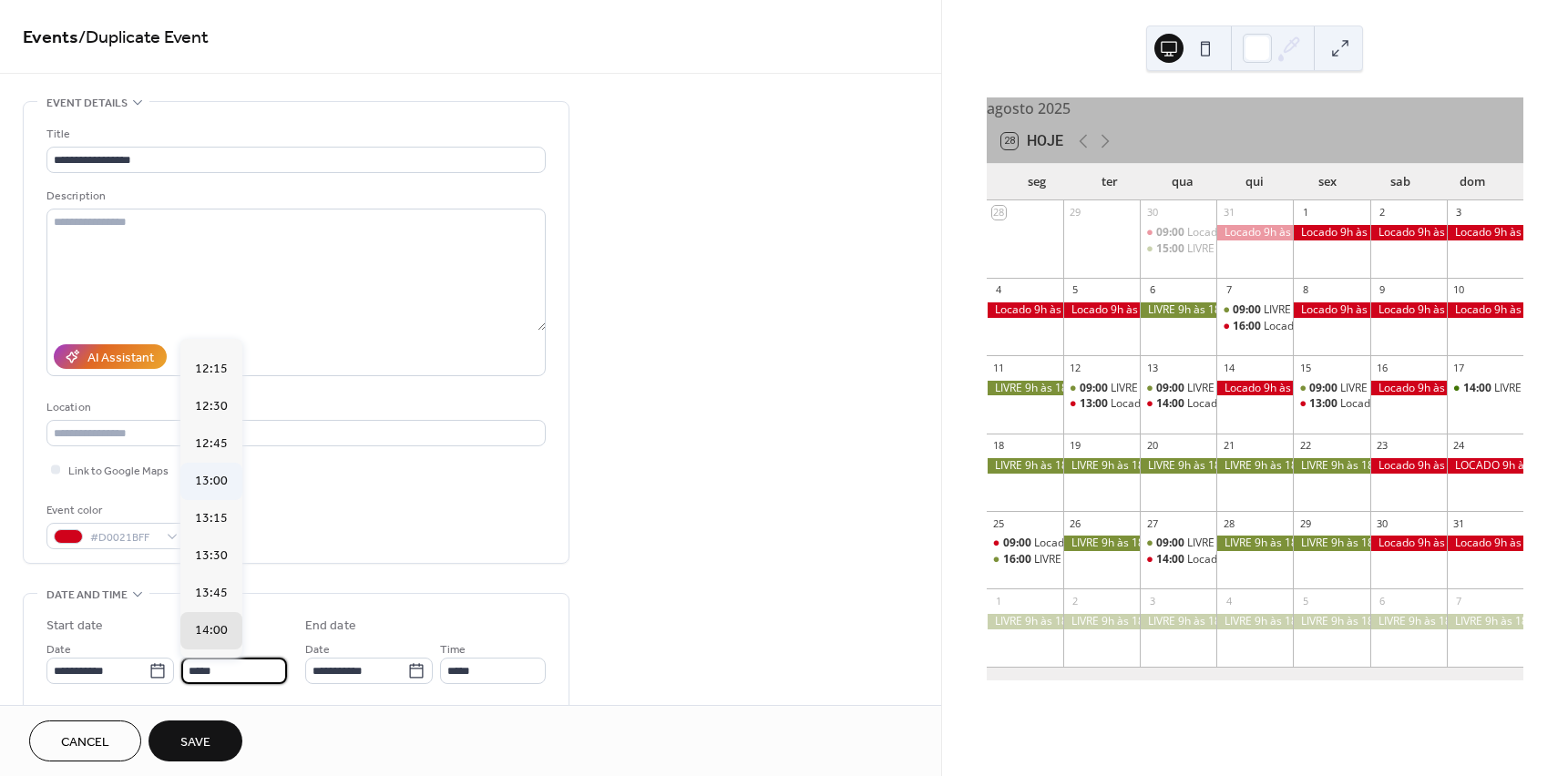 type on "*****" 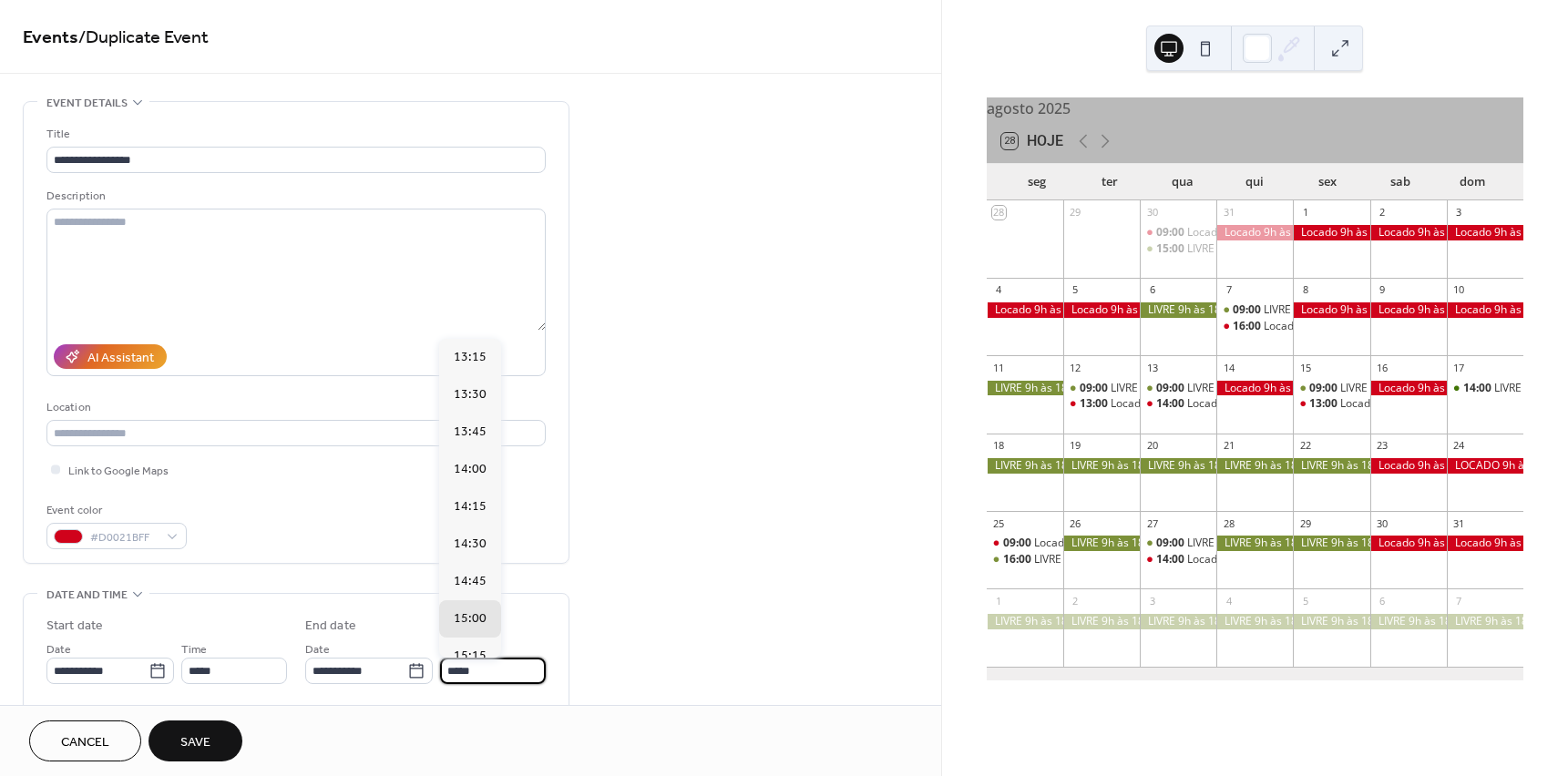click on "*****" at bounding box center [493, 670] 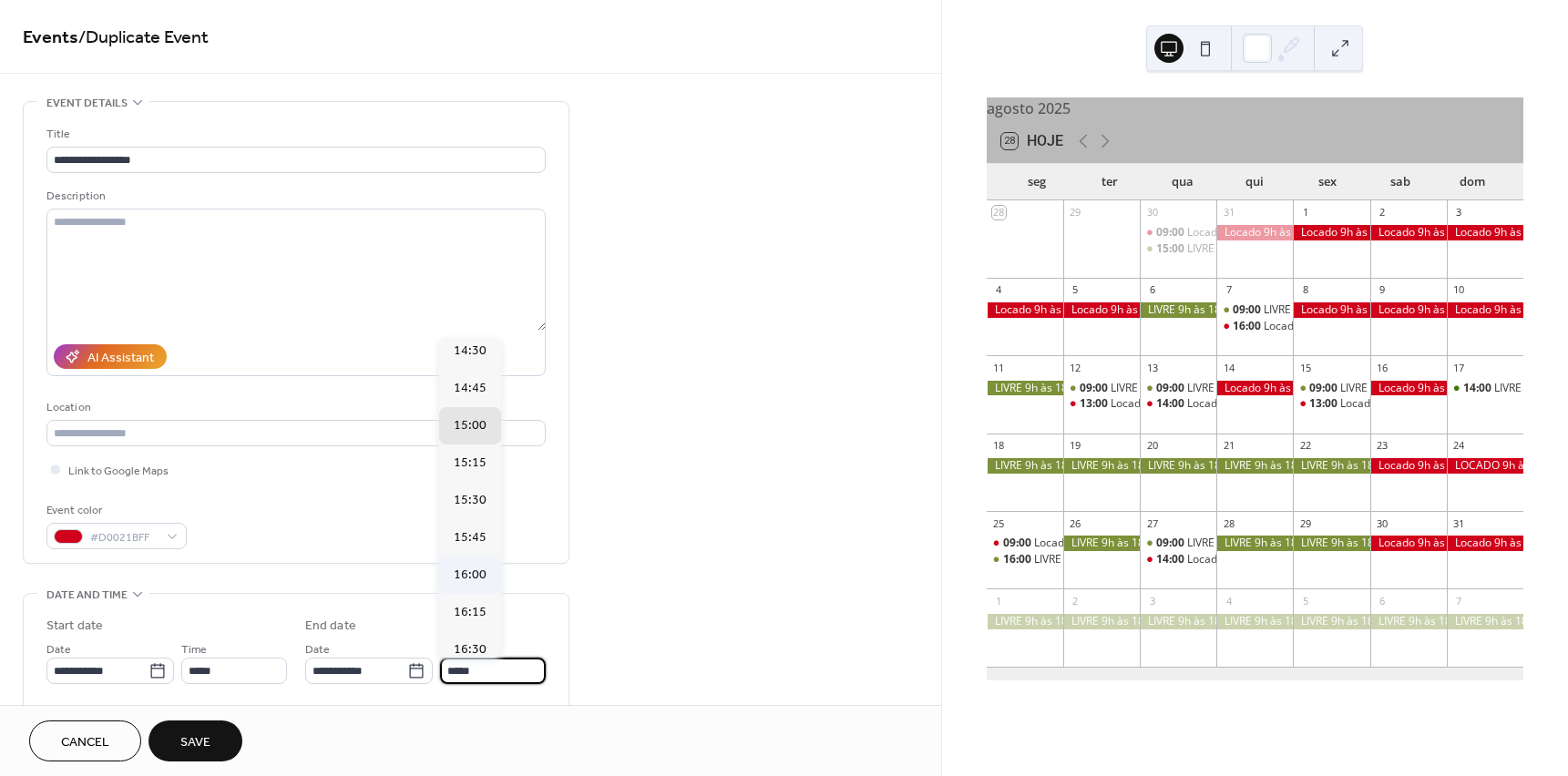 scroll, scrollTop: 0, scrollLeft: 0, axis: both 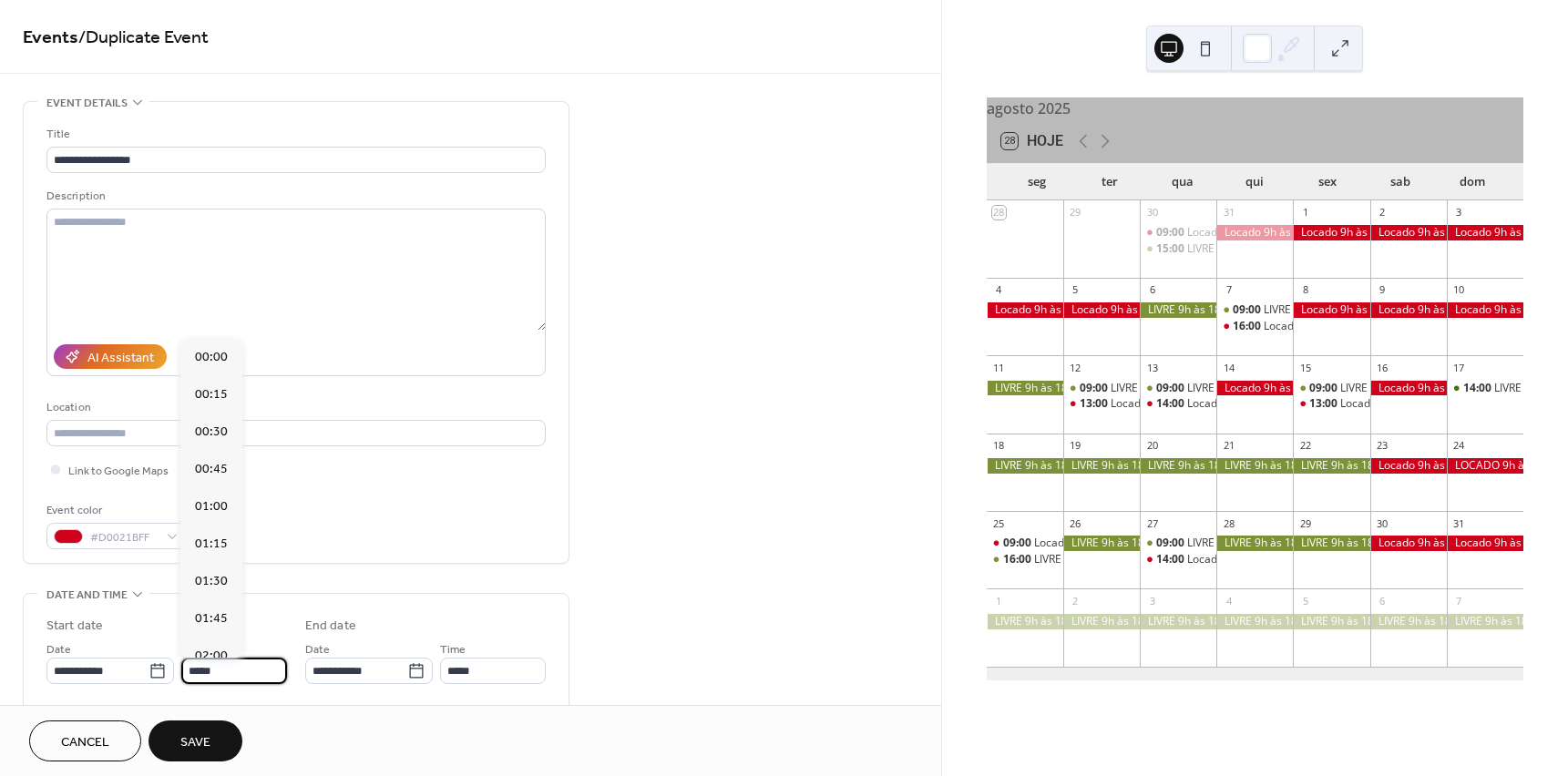 click on "*****" at bounding box center [234, 670] 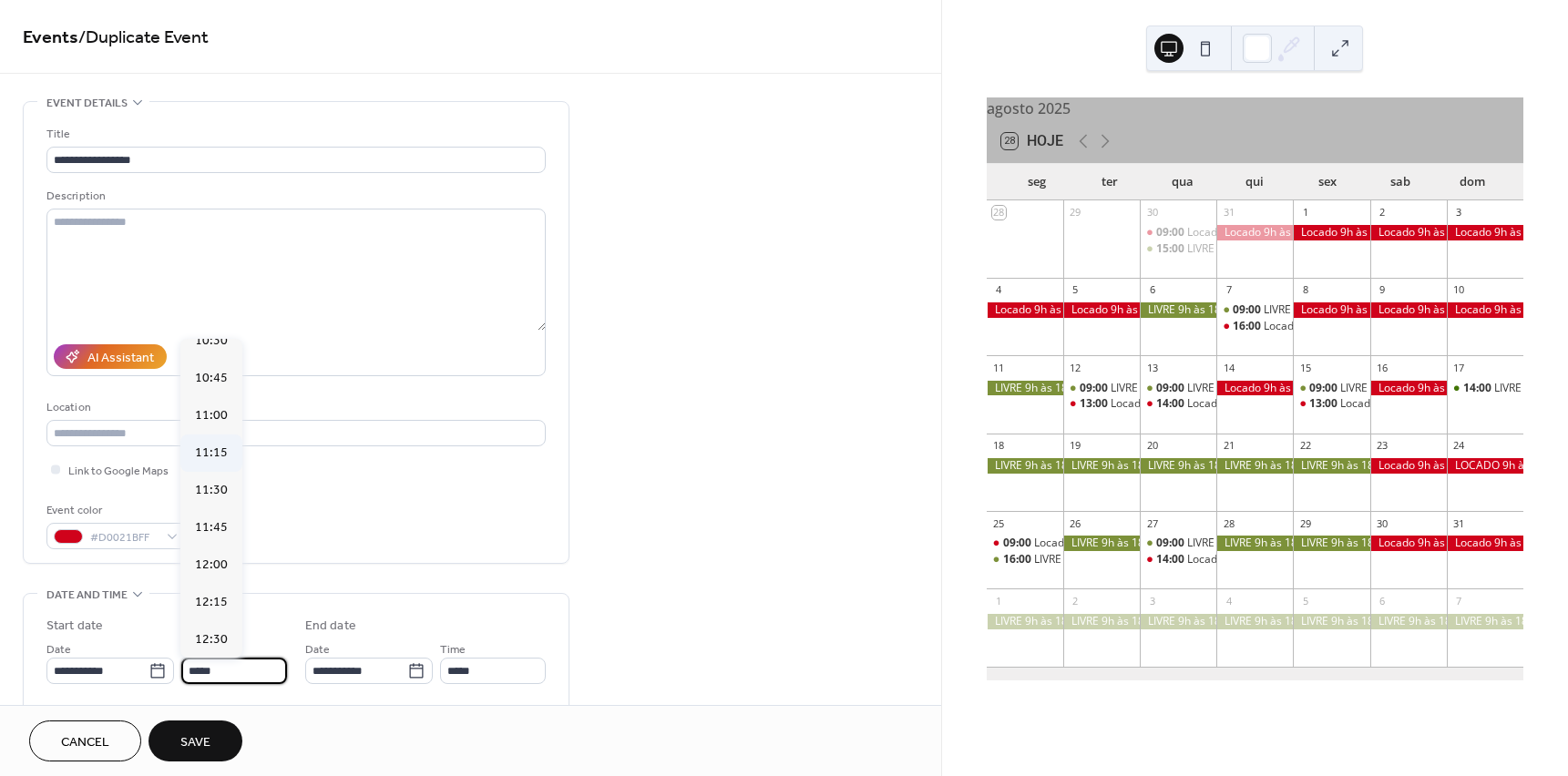 scroll, scrollTop: 1578, scrollLeft: 0, axis: vertical 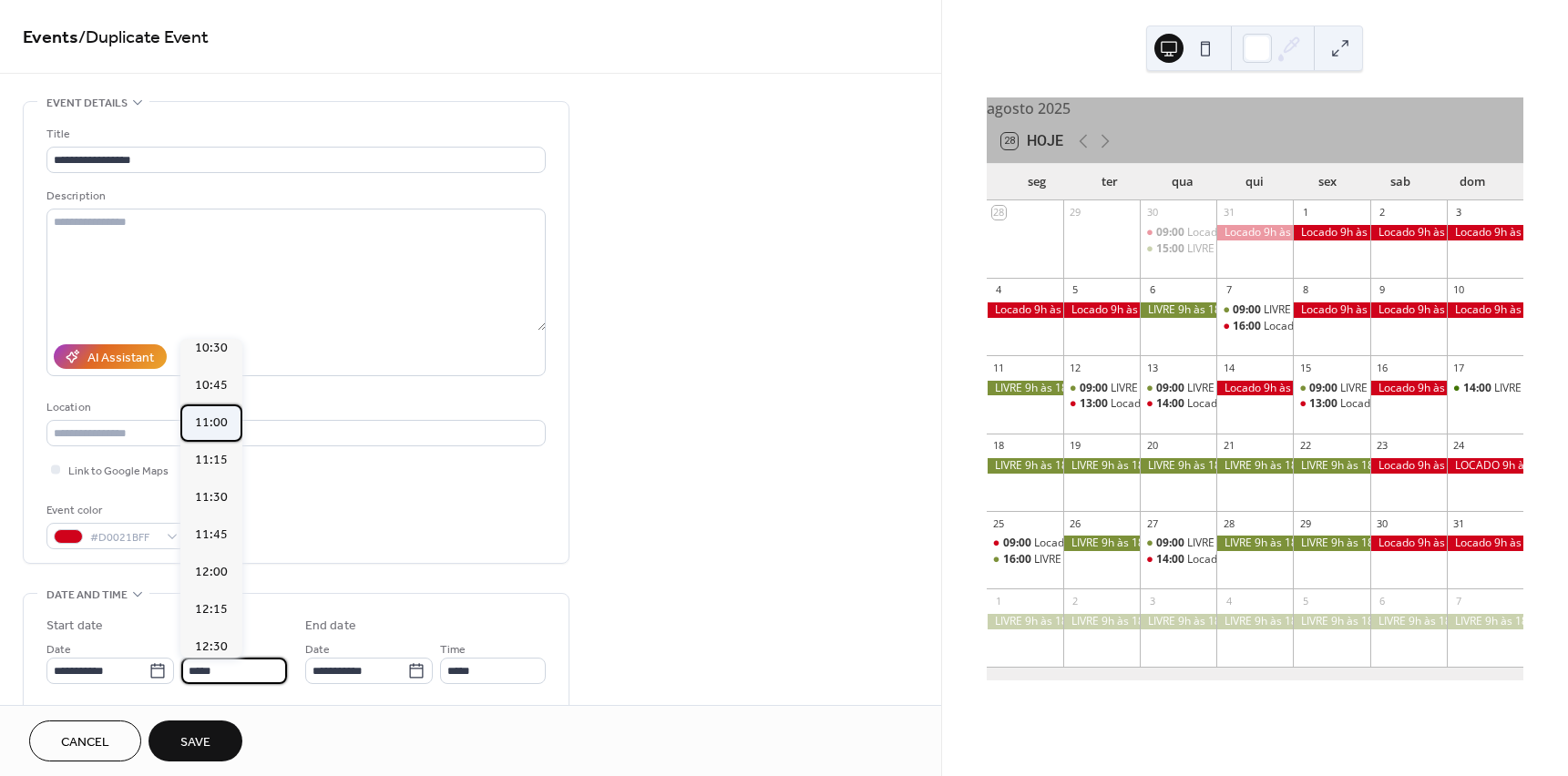click on "11:00" at bounding box center [211, 423] 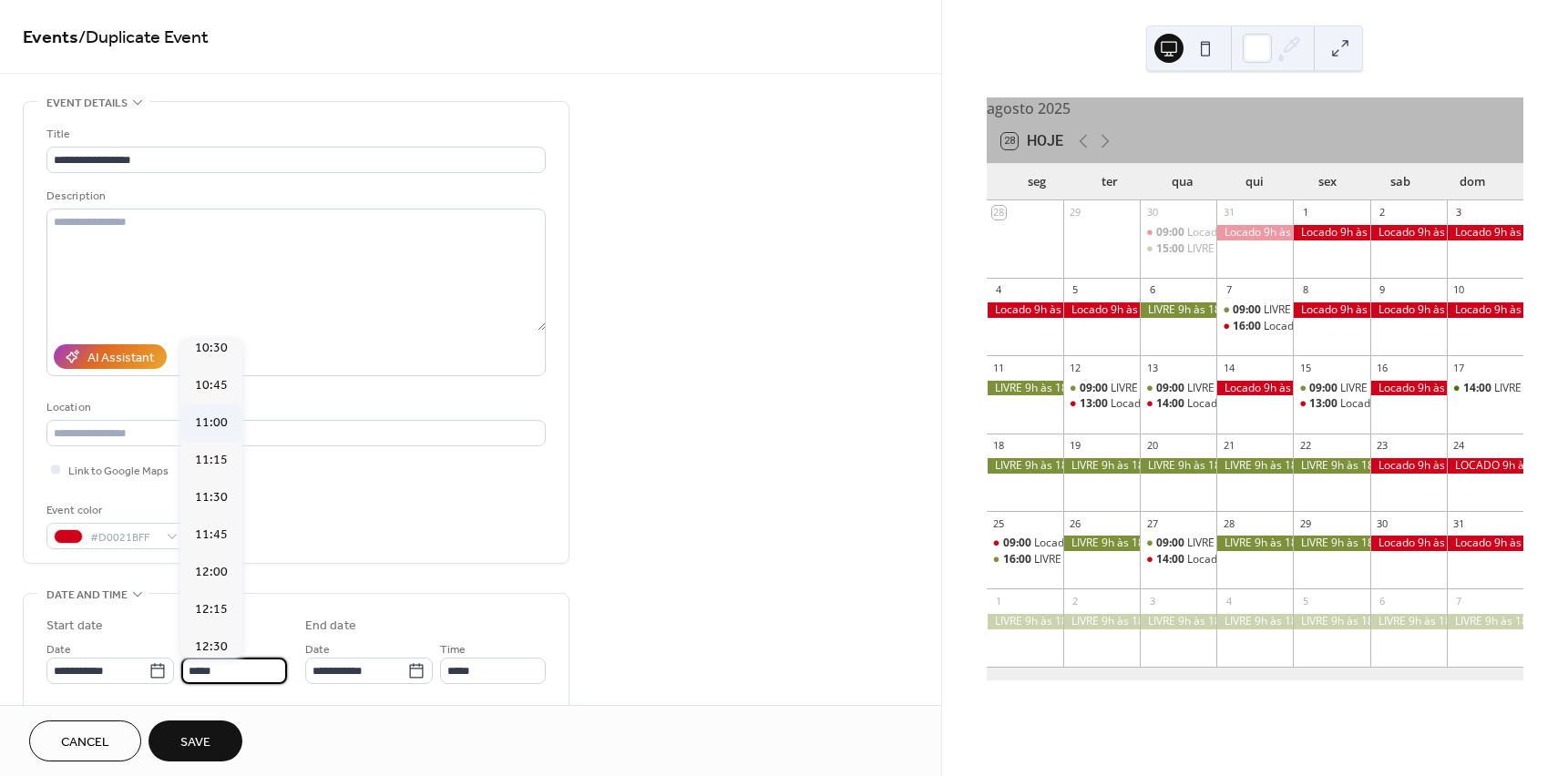 type on "*****" 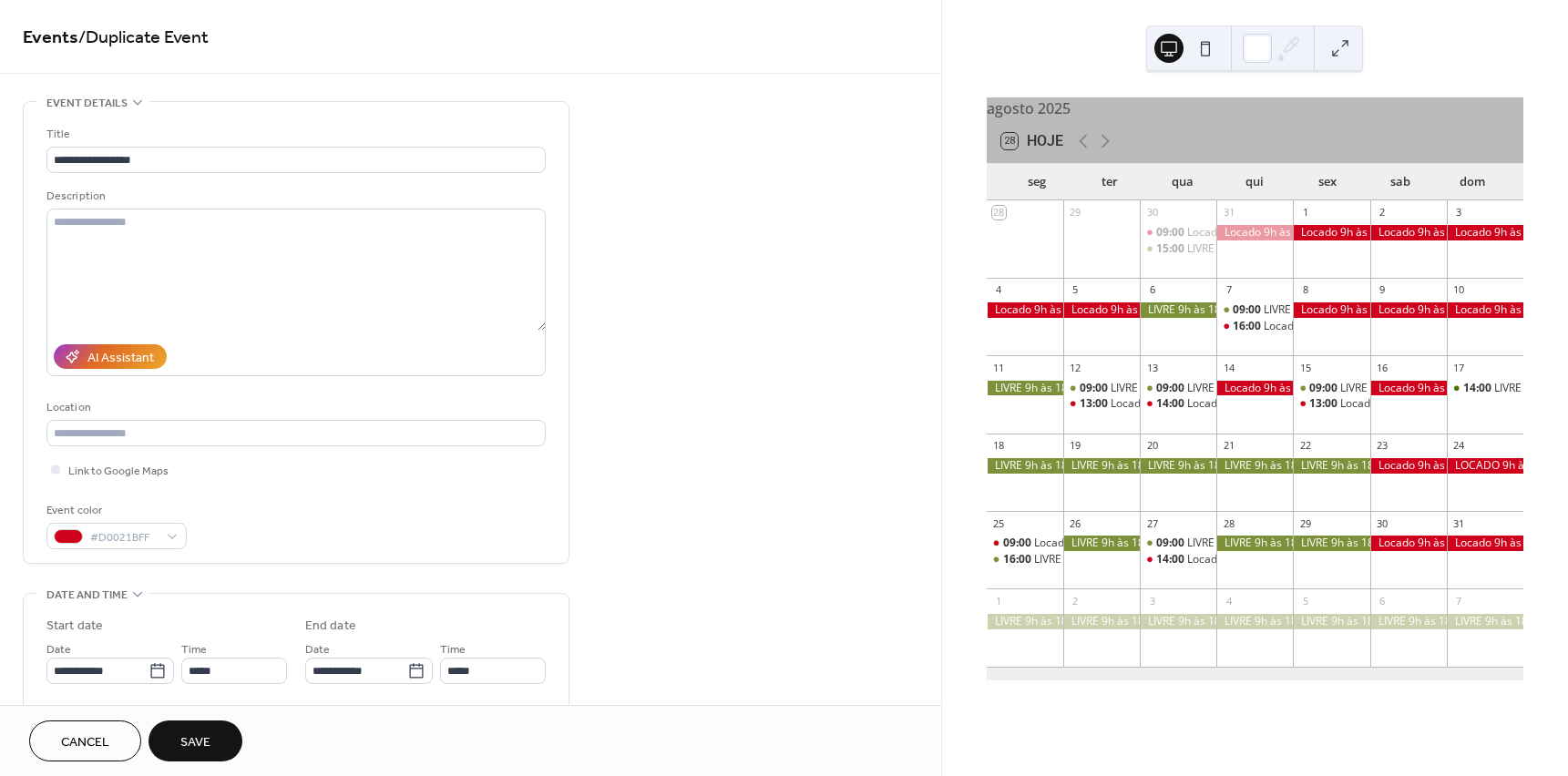 click on "Save" at bounding box center [195, 742] 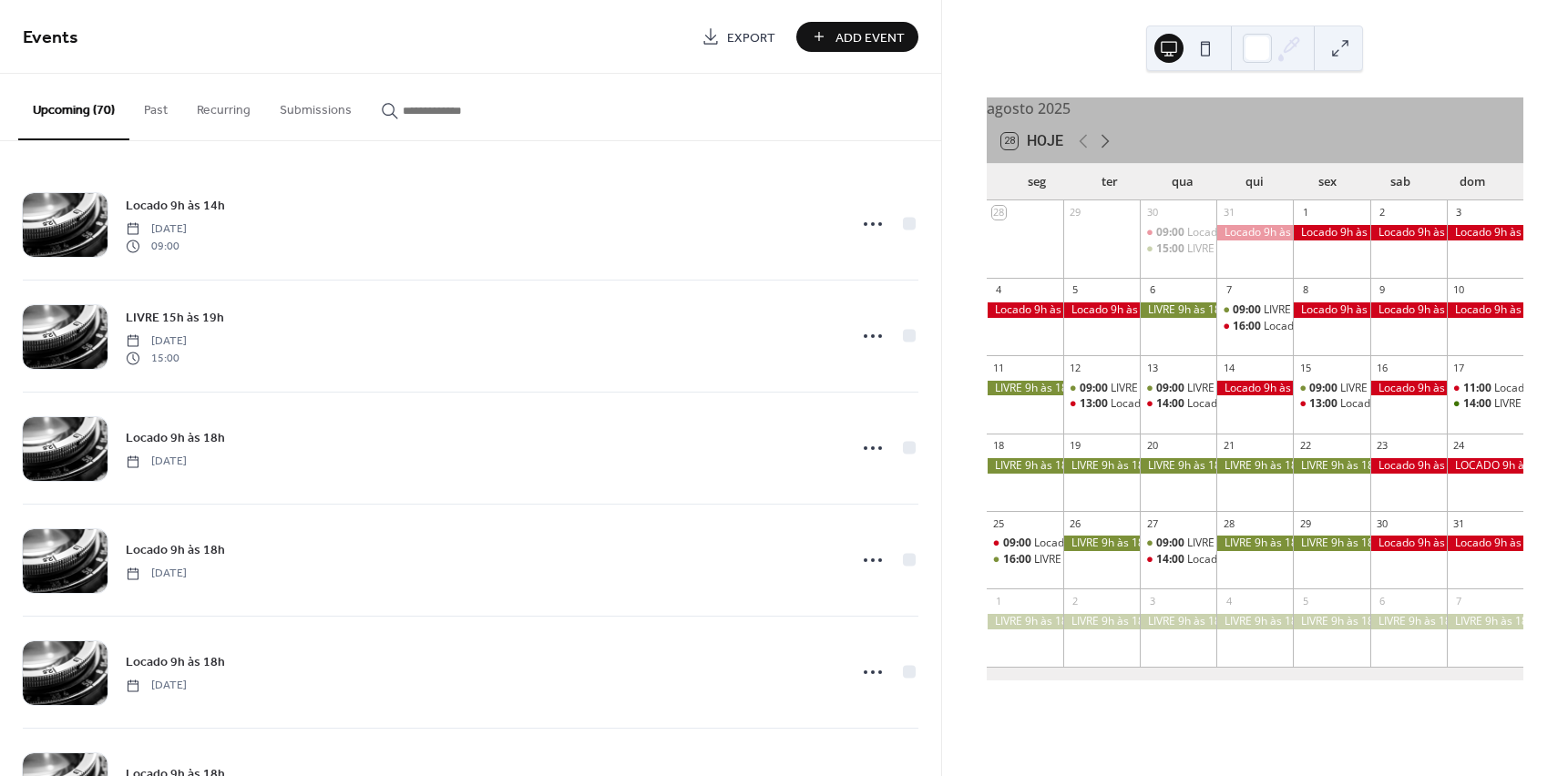click 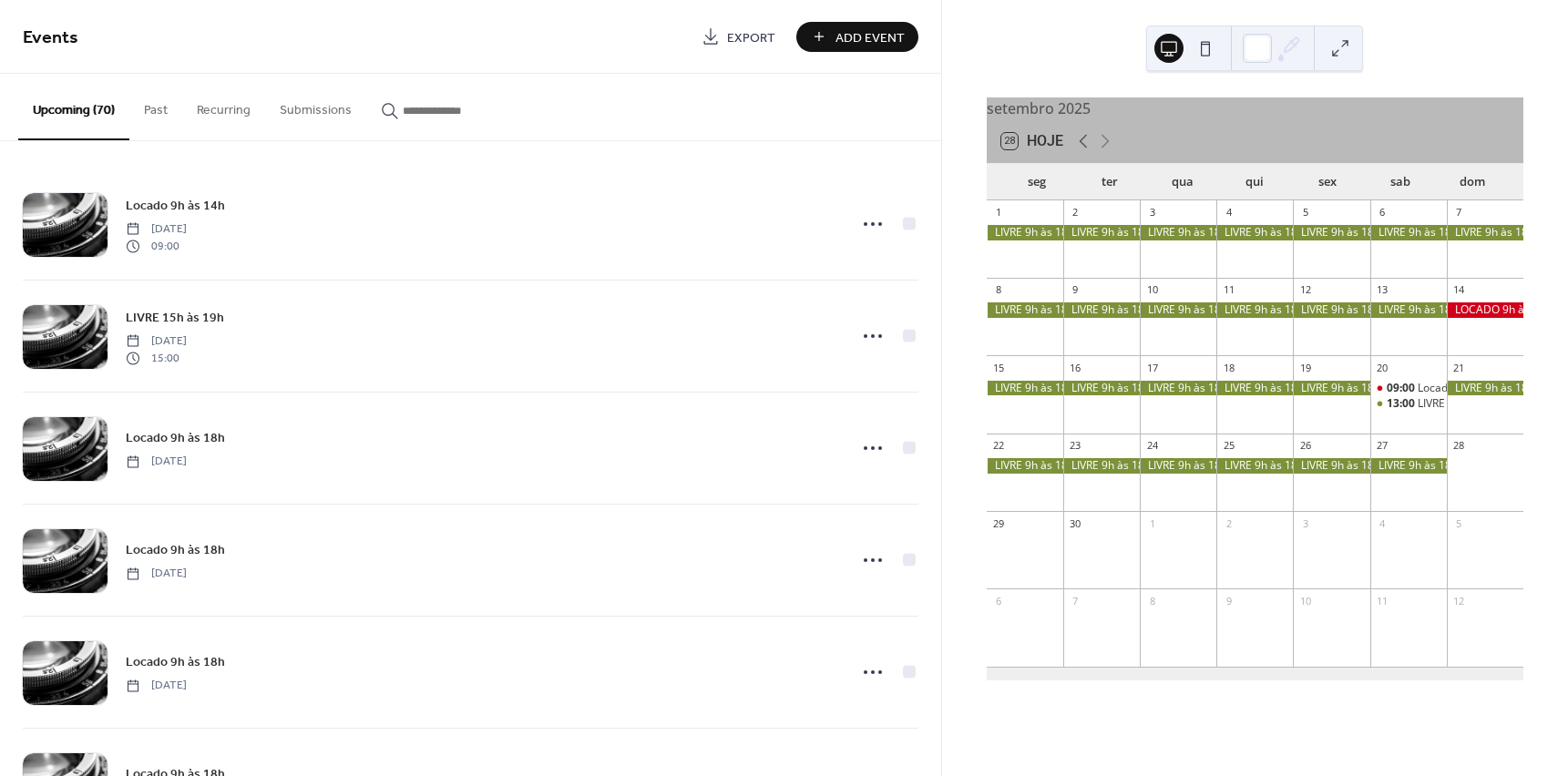 click 